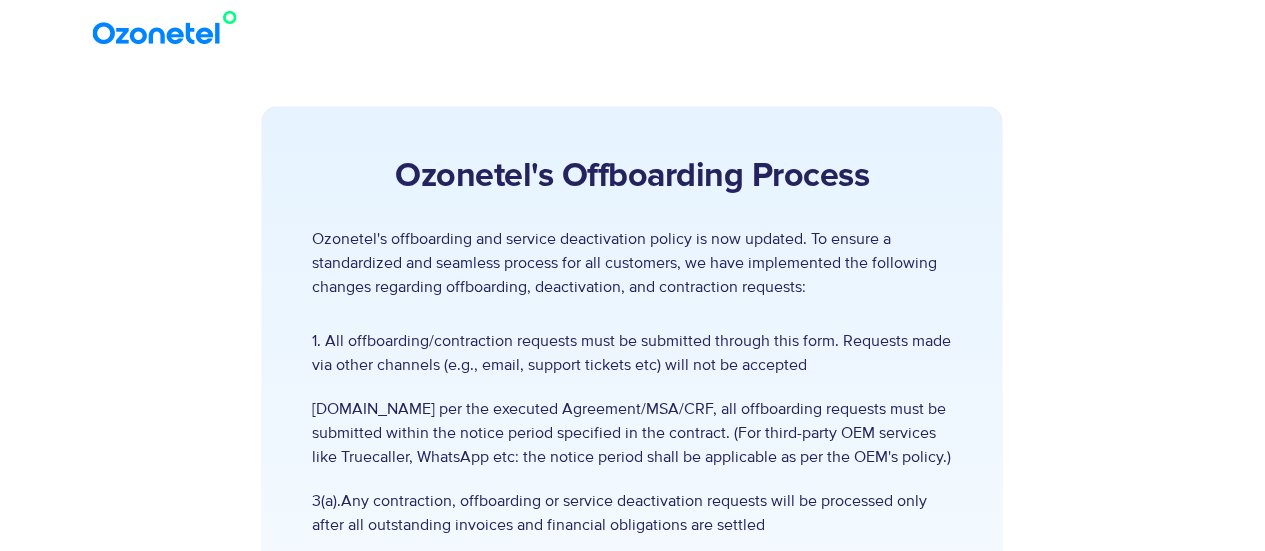 scroll, scrollTop: 238, scrollLeft: 0, axis: vertical 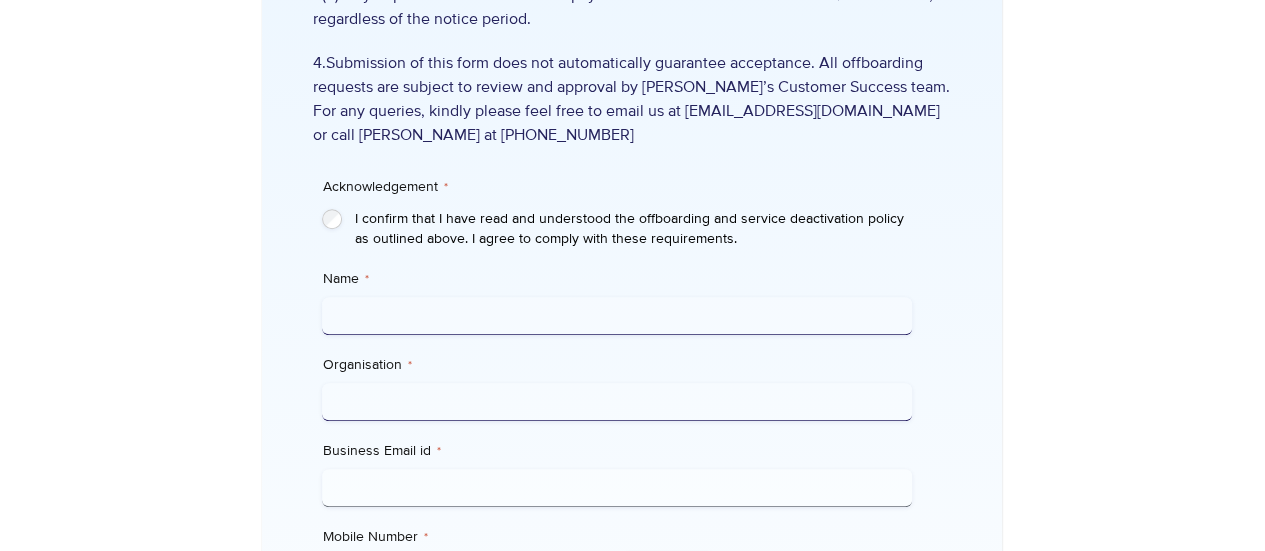 click on "Name *" at bounding box center [617, 316] 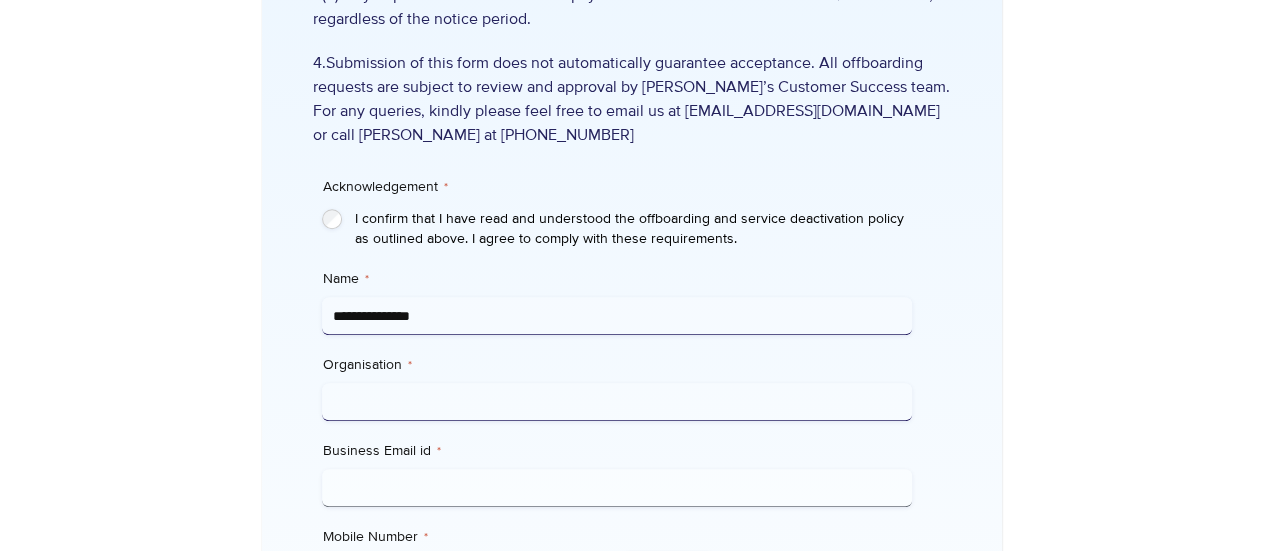 type on "**********" 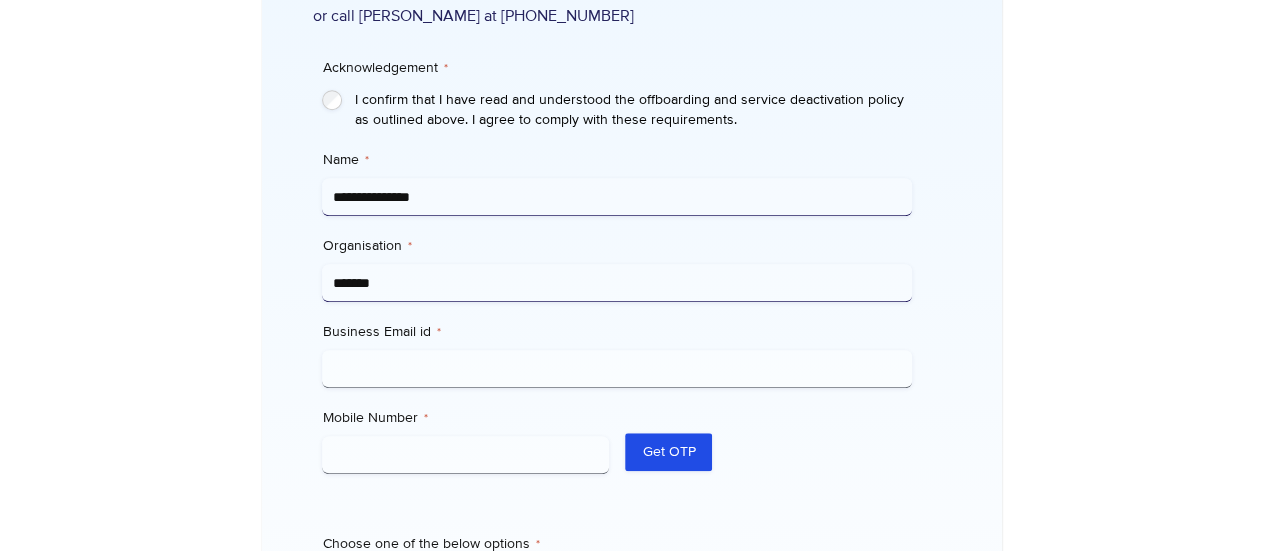 scroll, scrollTop: 695, scrollLeft: 0, axis: vertical 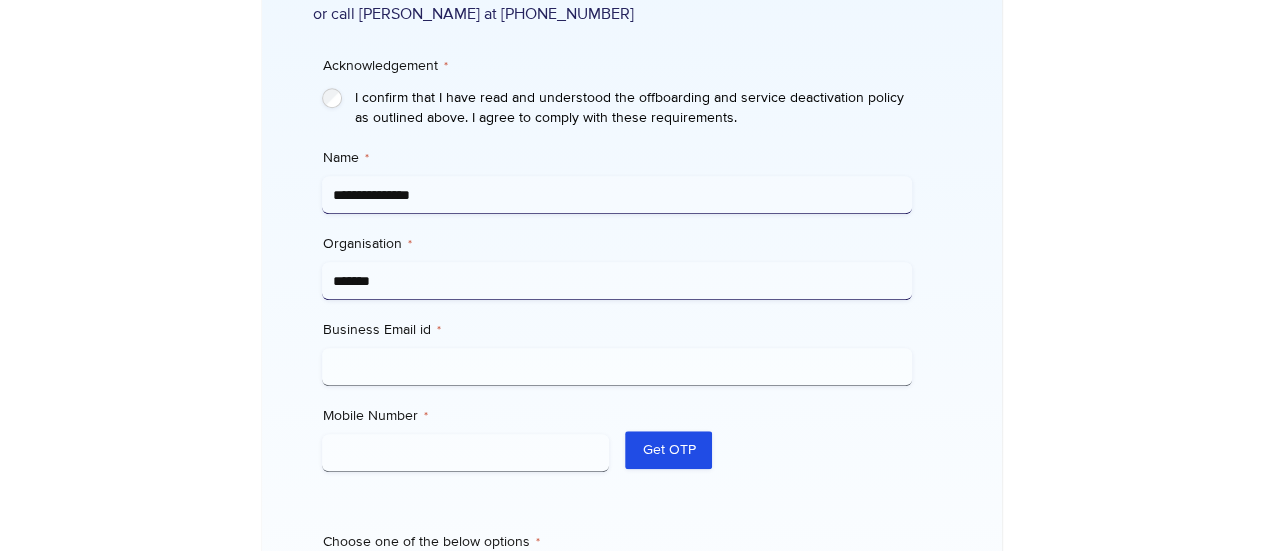 type on "*******" 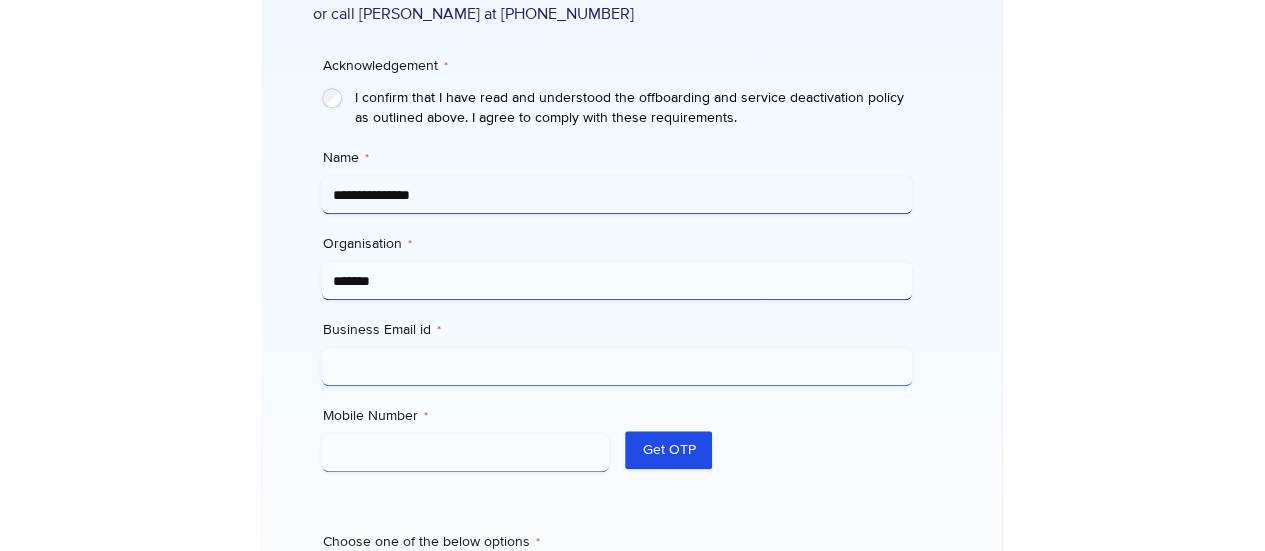 click on "Business Email id *" at bounding box center (617, 367) 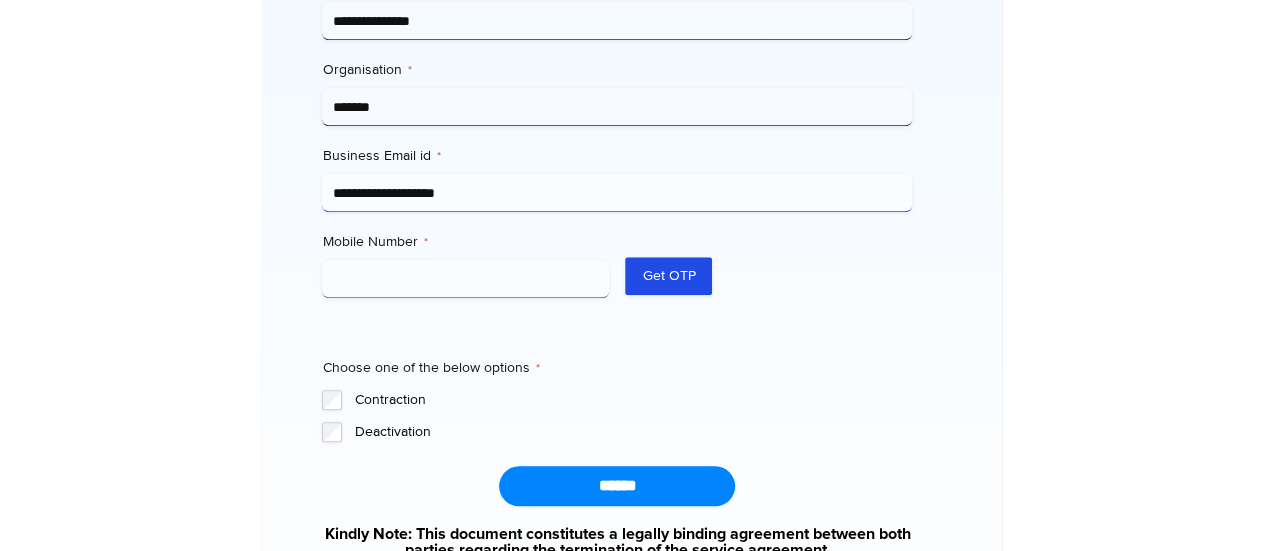 scroll, scrollTop: 870, scrollLeft: 0, axis: vertical 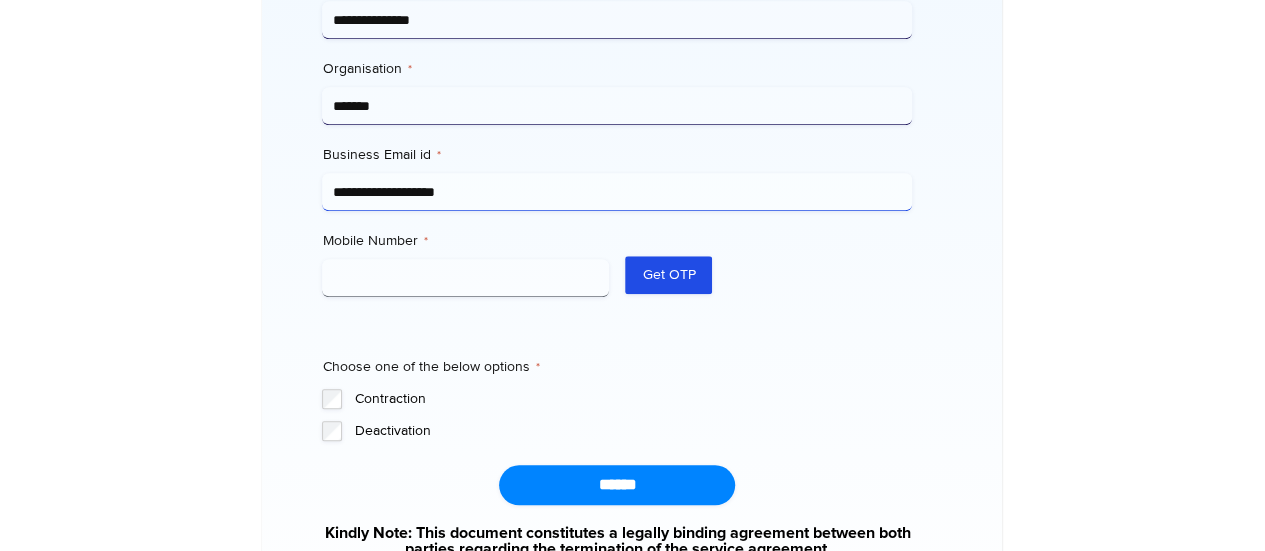 type on "**********" 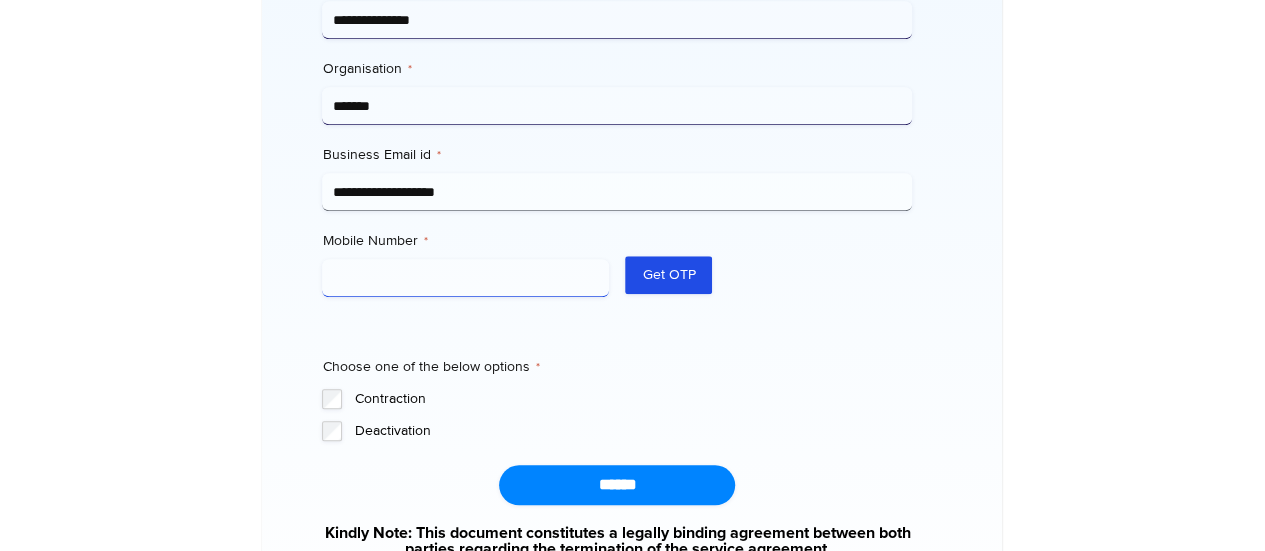 click on "Mobile Number *" at bounding box center [465, 278] 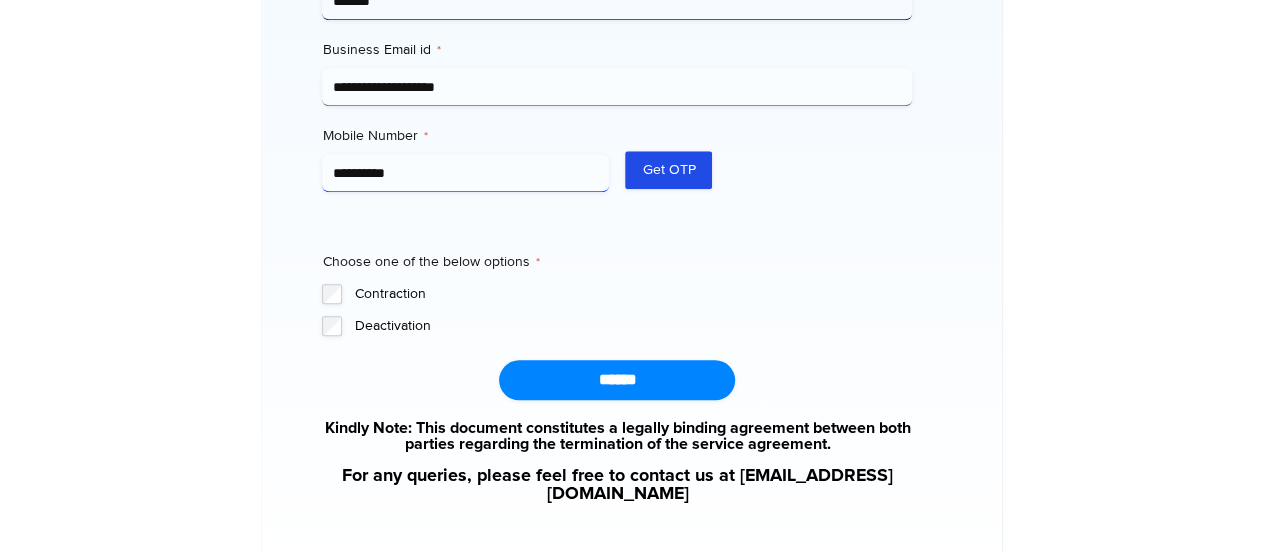 scroll, scrollTop: 1110, scrollLeft: 0, axis: vertical 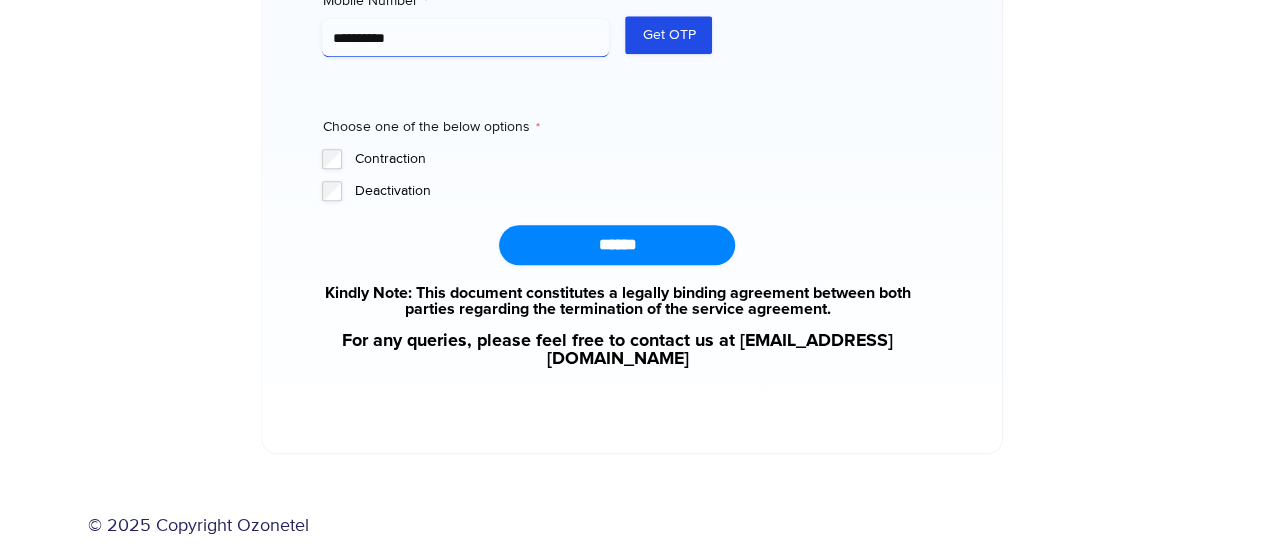type on "**********" 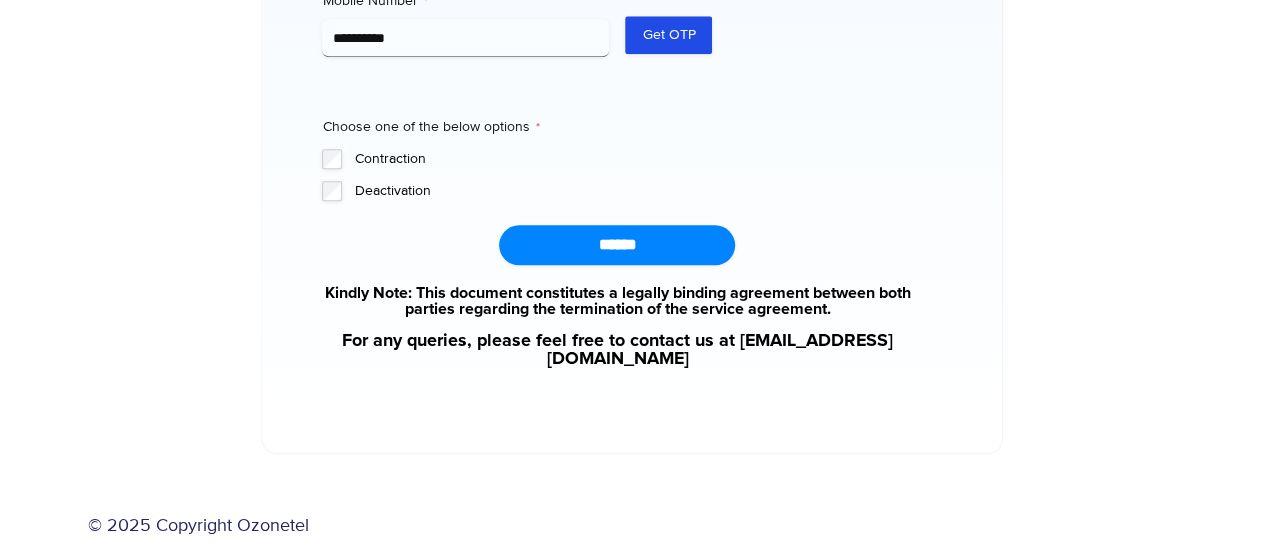 click on "Deactivation" at bounding box center (633, 191) 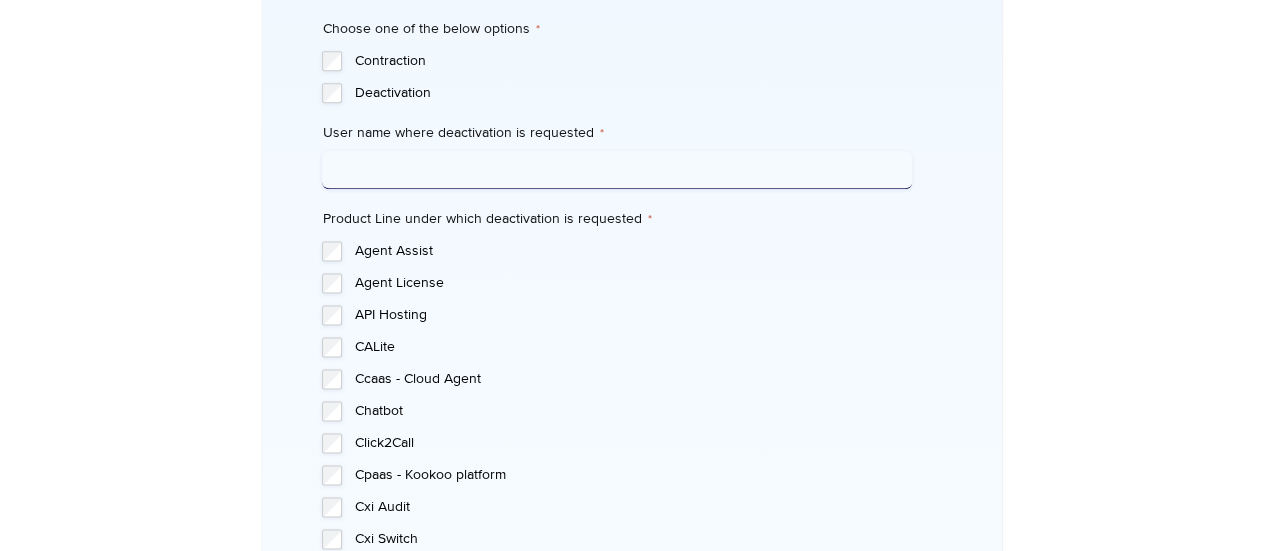 scroll, scrollTop: 990, scrollLeft: 0, axis: vertical 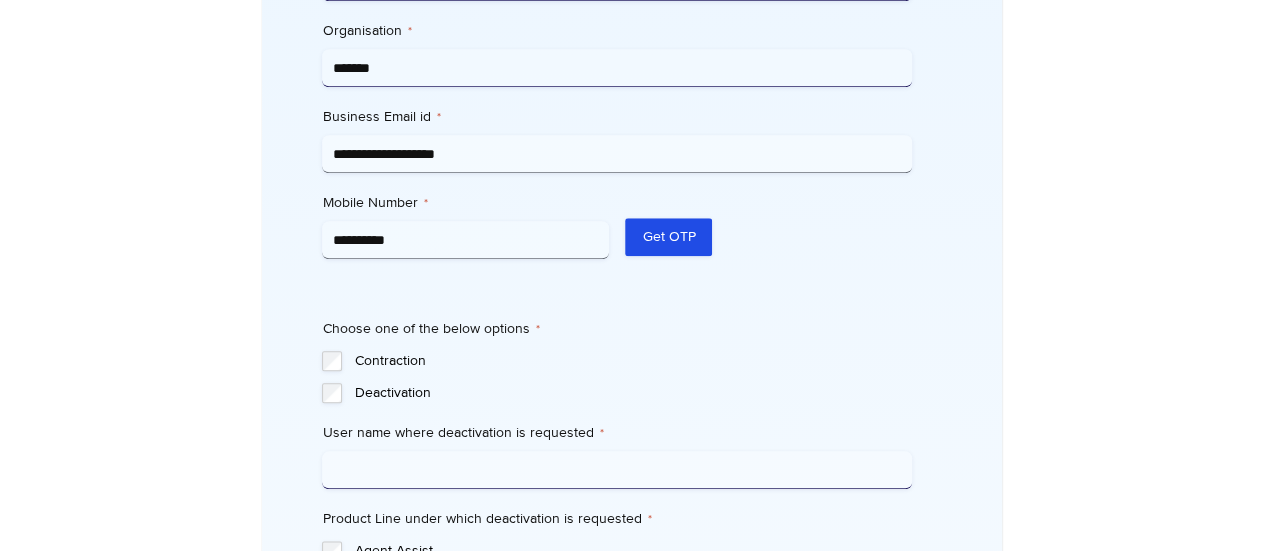 click on "User name where deactivation is requested *" at bounding box center (617, 470) 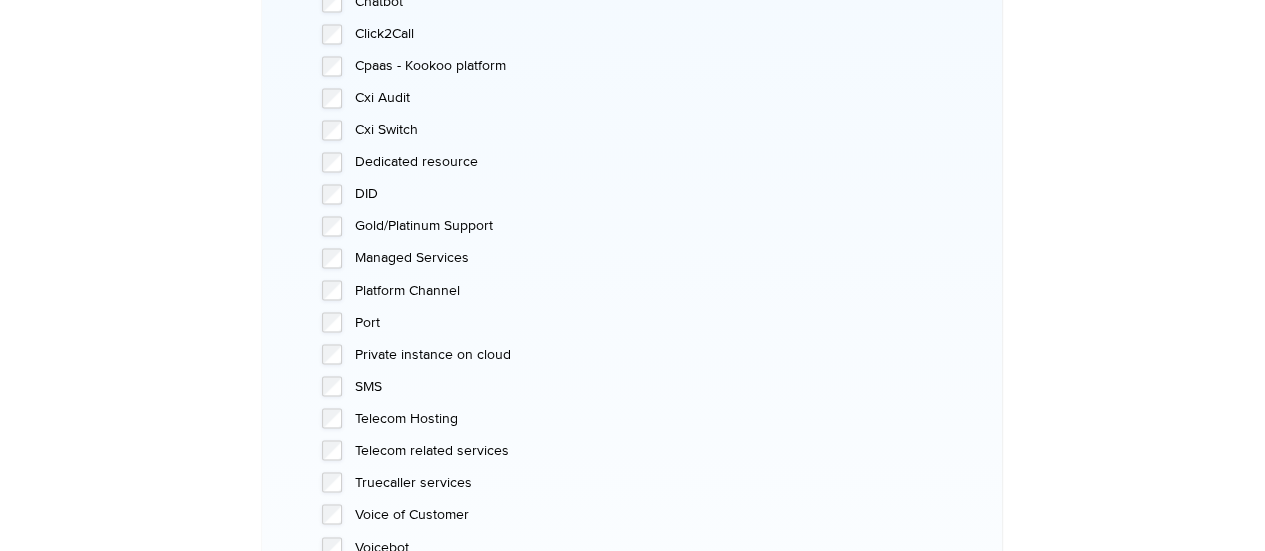 scroll, scrollTop: 1618, scrollLeft: 0, axis: vertical 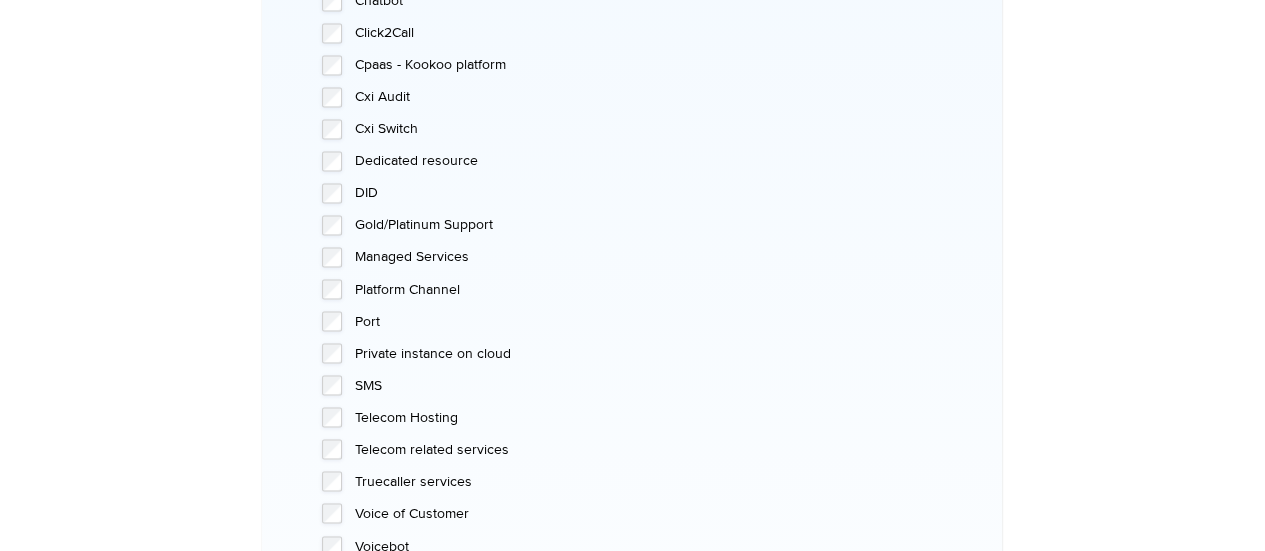 type on "*******" 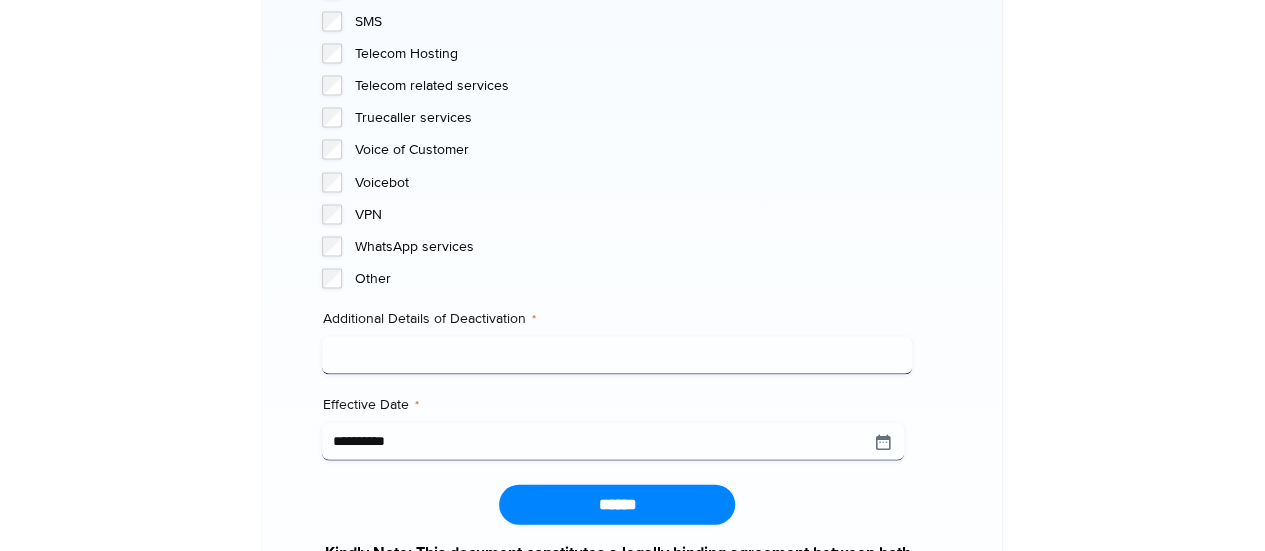 scroll, scrollTop: 2031, scrollLeft: 0, axis: vertical 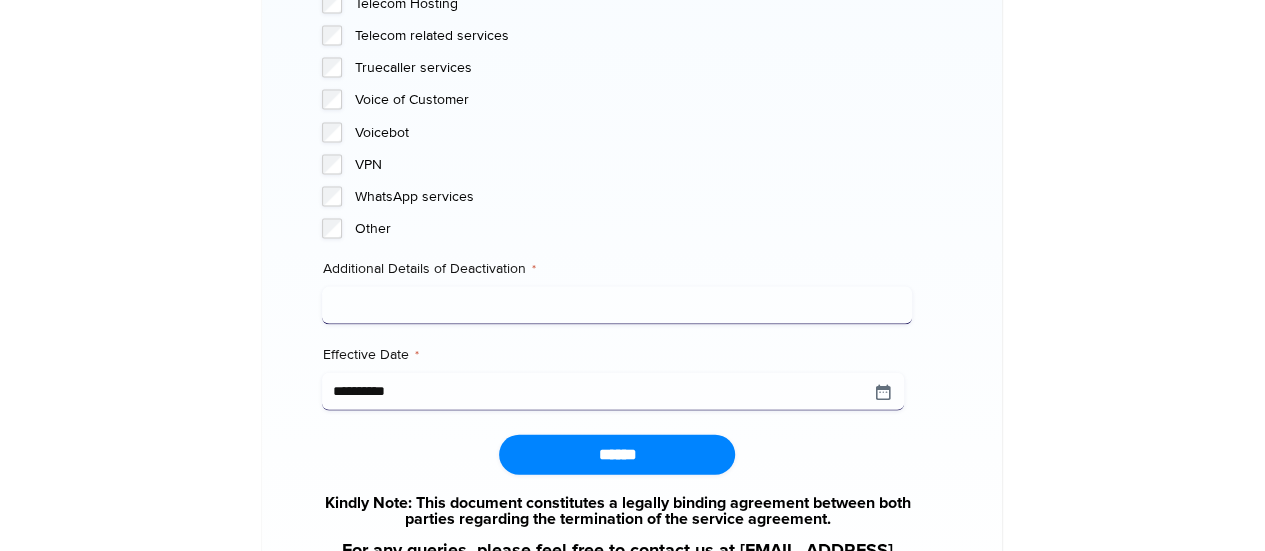 click on "Additional Details of Deactivation *" at bounding box center [617, 306] 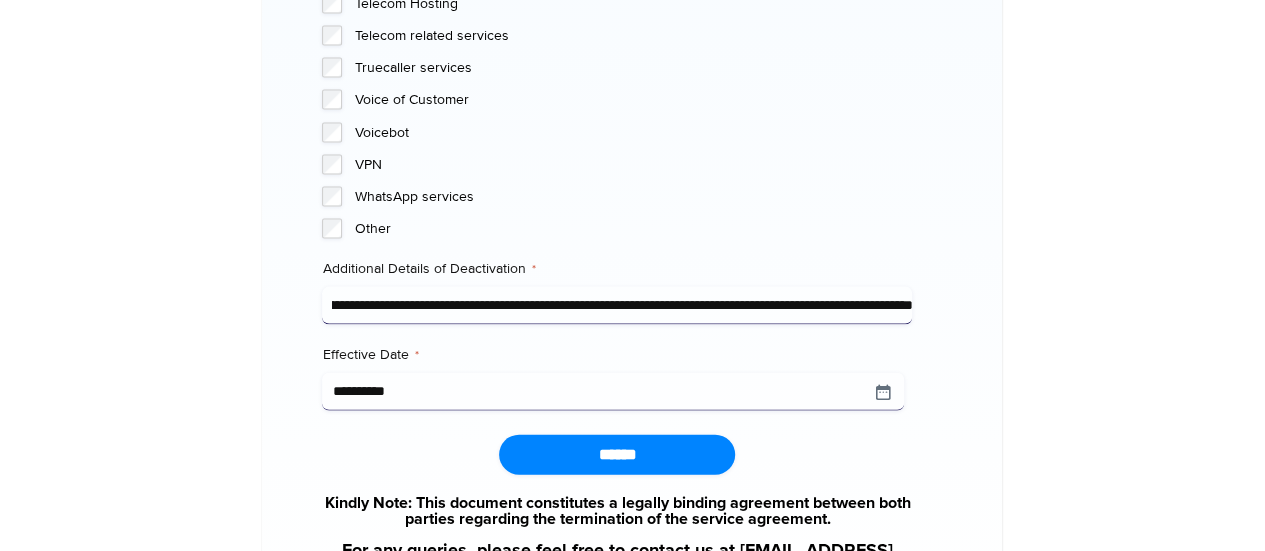 scroll, scrollTop: 0, scrollLeft: 304, axis: horizontal 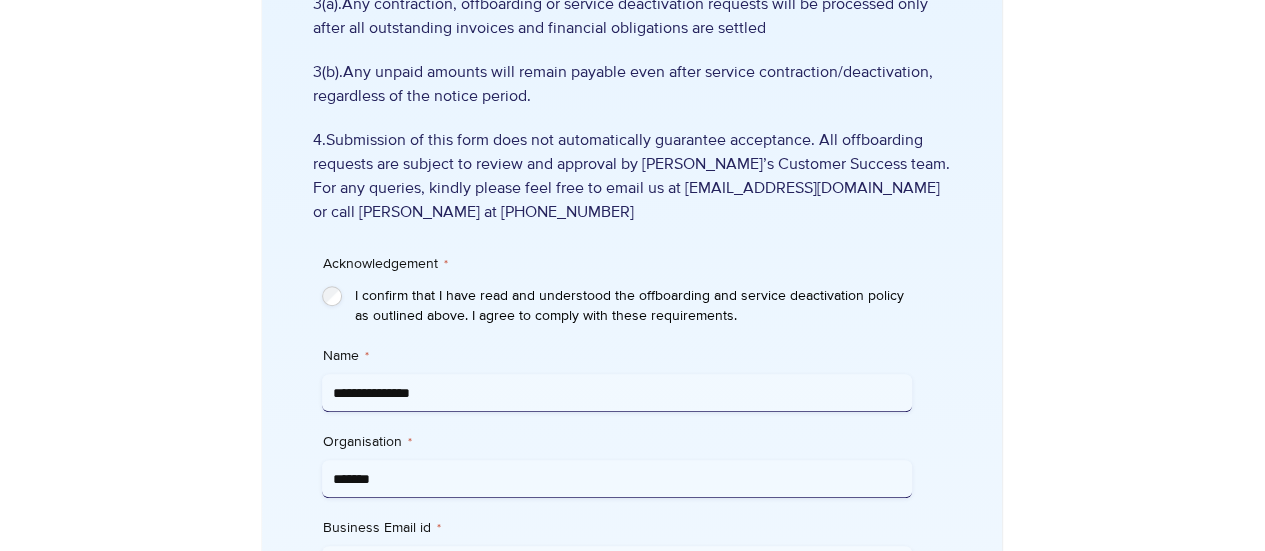 type on "**********" 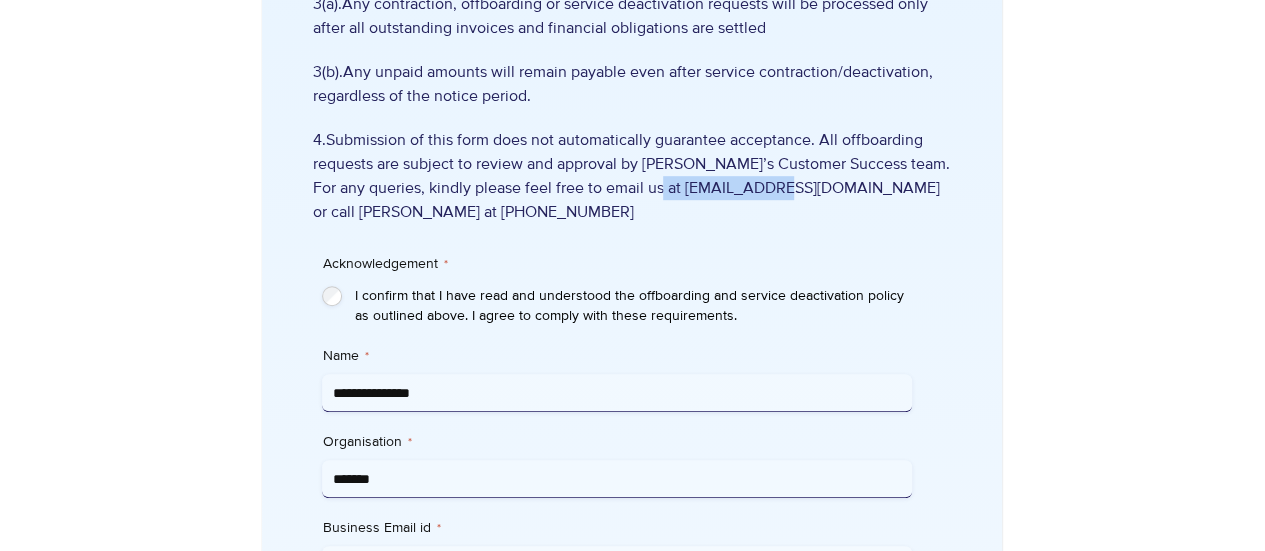 drag, startPoint x: 662, startPoint y: 185, endPoint x: 800, endPoint y: 177, distance: 138.23169 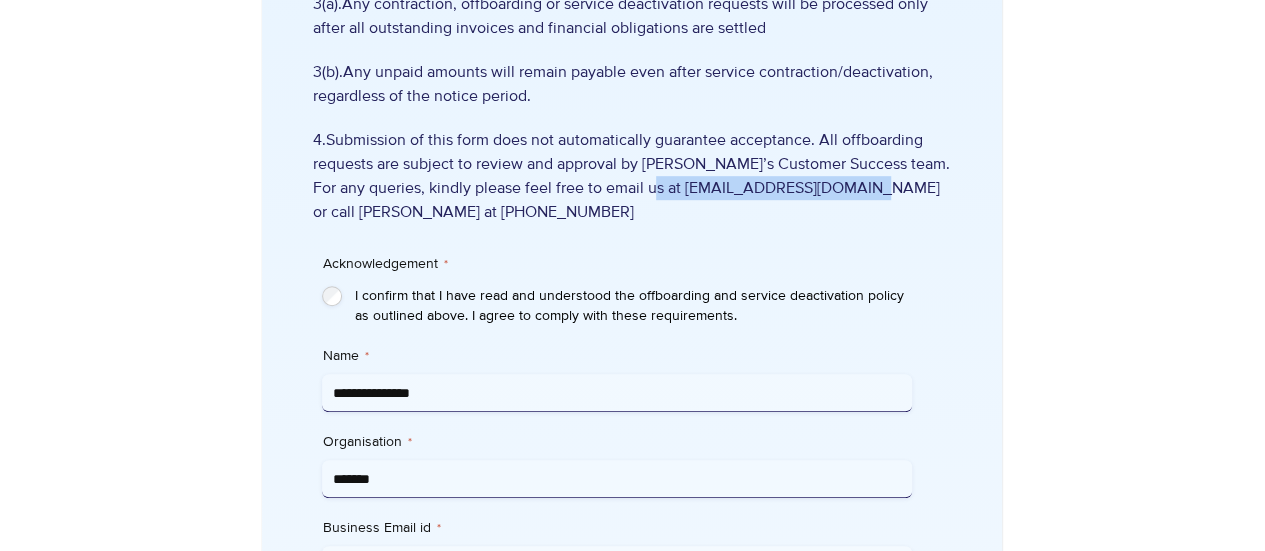 drag, startPoint x: 660, startPoint y: 193, endPoint x: 885, endPoint y: 185, distance: 225.14218 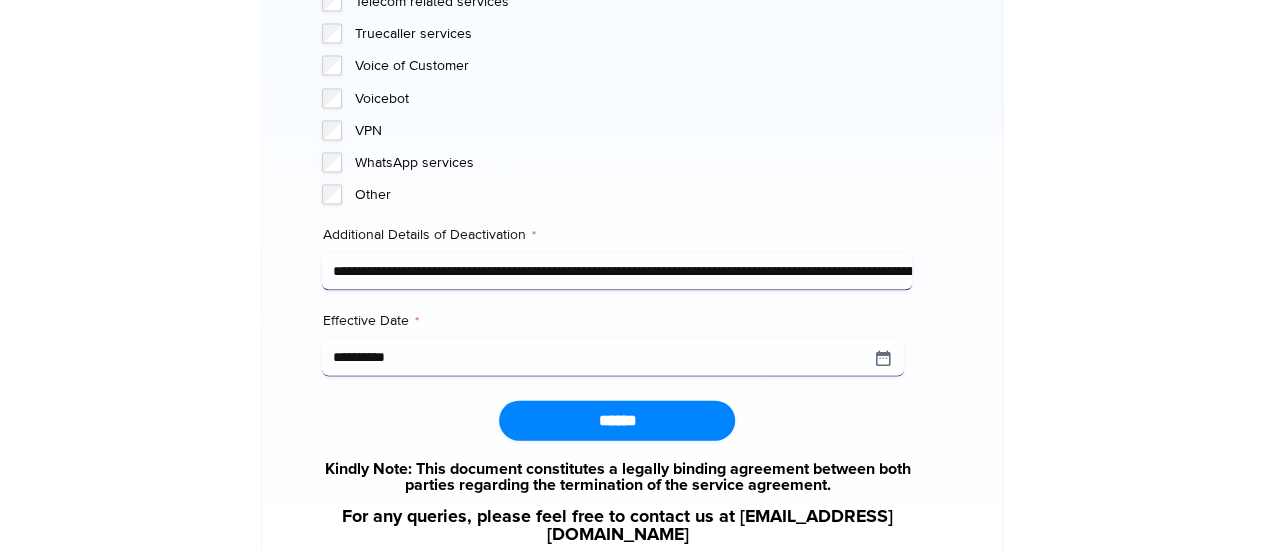 scroll, scrollTop: 2163, scrollLeft: 0, axis: vertical 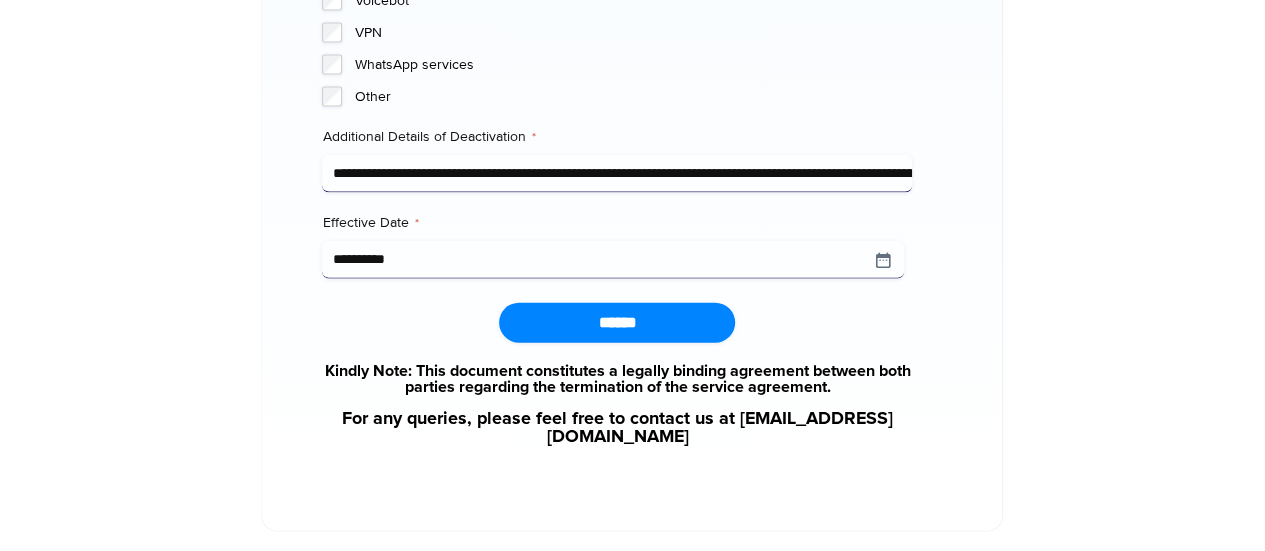 click on "******" at bounding box center [617, 323] 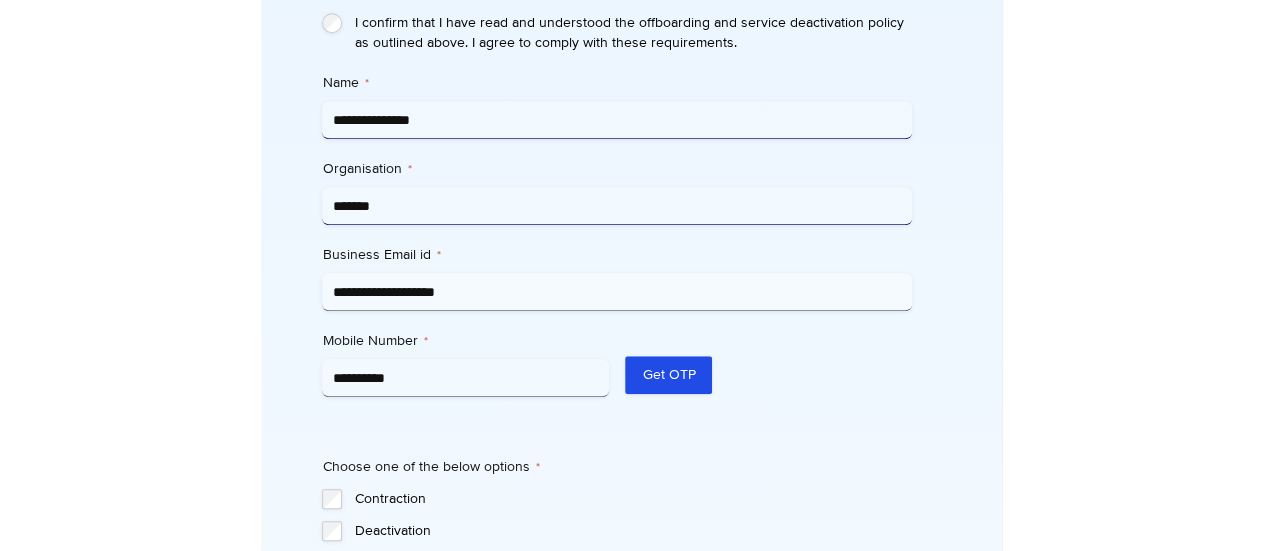 scroll, scrollTop: 764, scrollLeft: 0, axis: vertical 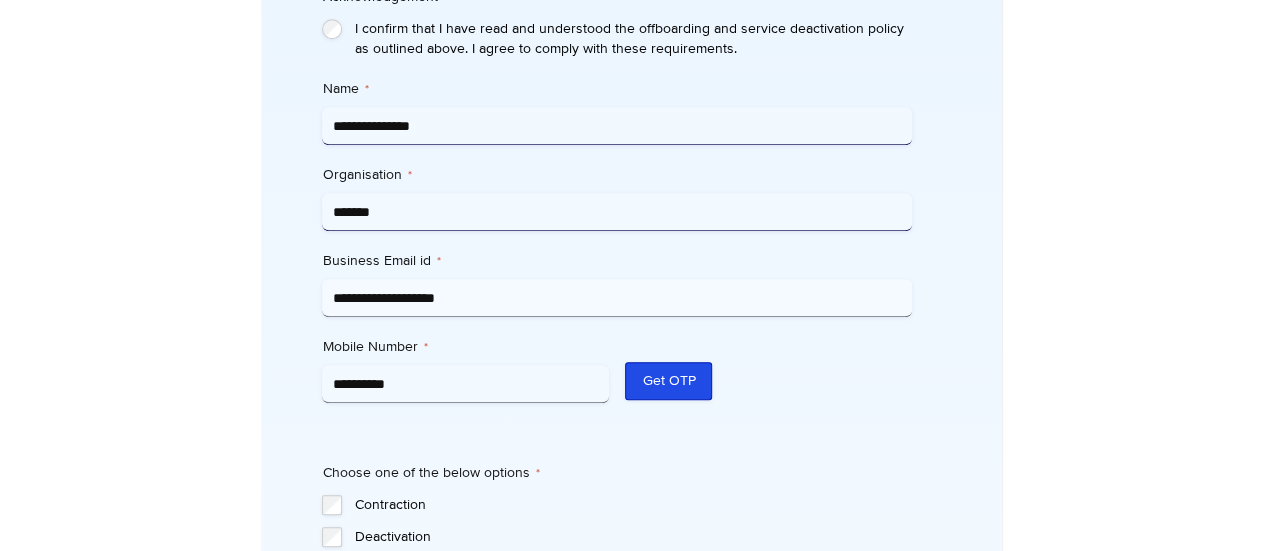 click on "Get OTP" at bounding box center (668, 381) 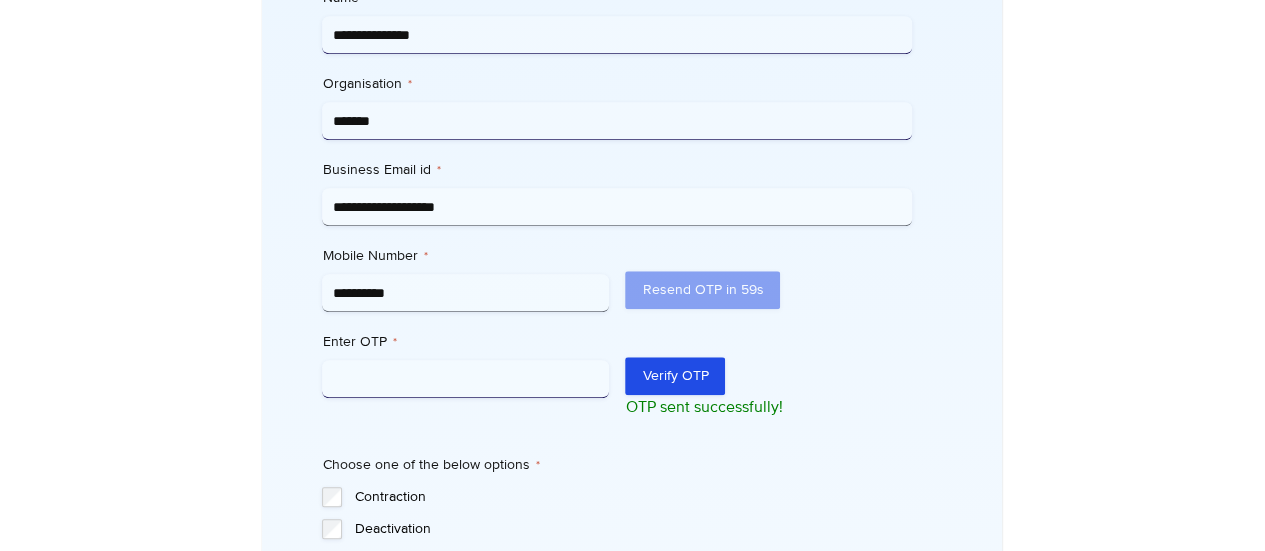 scroll, scrollTop: 856, scrollLeft: 0, axis: vertical 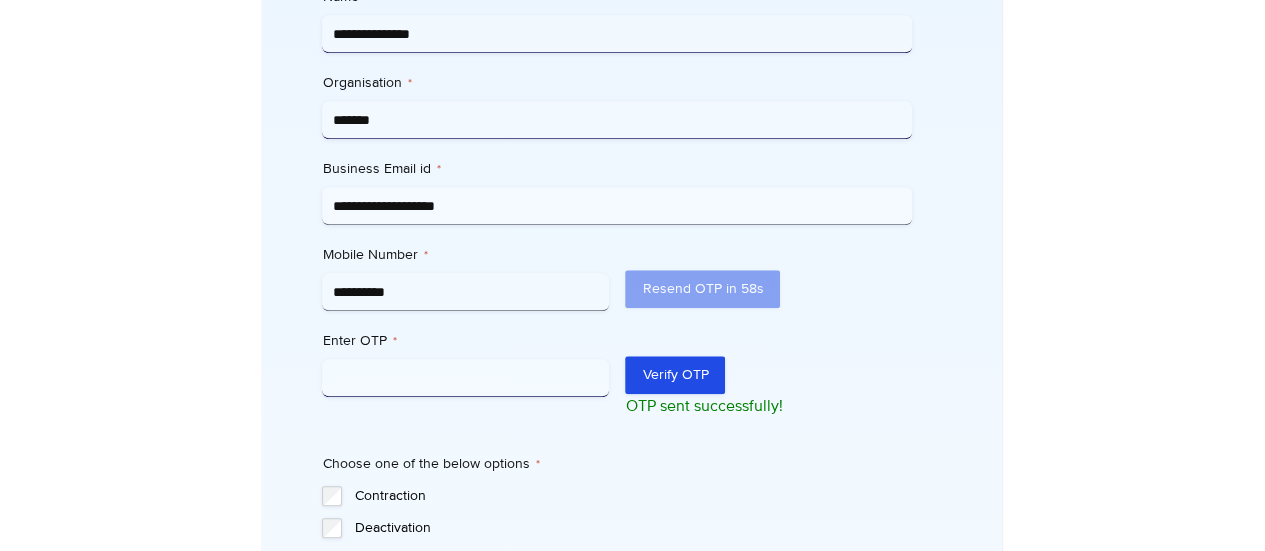 click on "Enter OTP *" at bounding box center (465, 382) 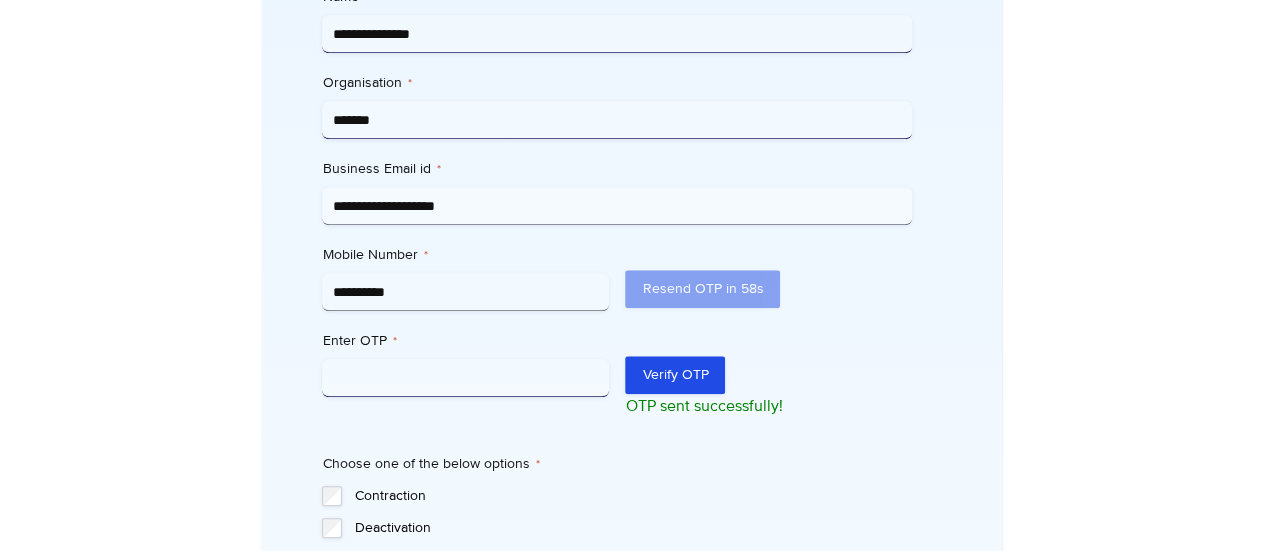 click on "Enter OTP *" at bounding box center [465, 378] 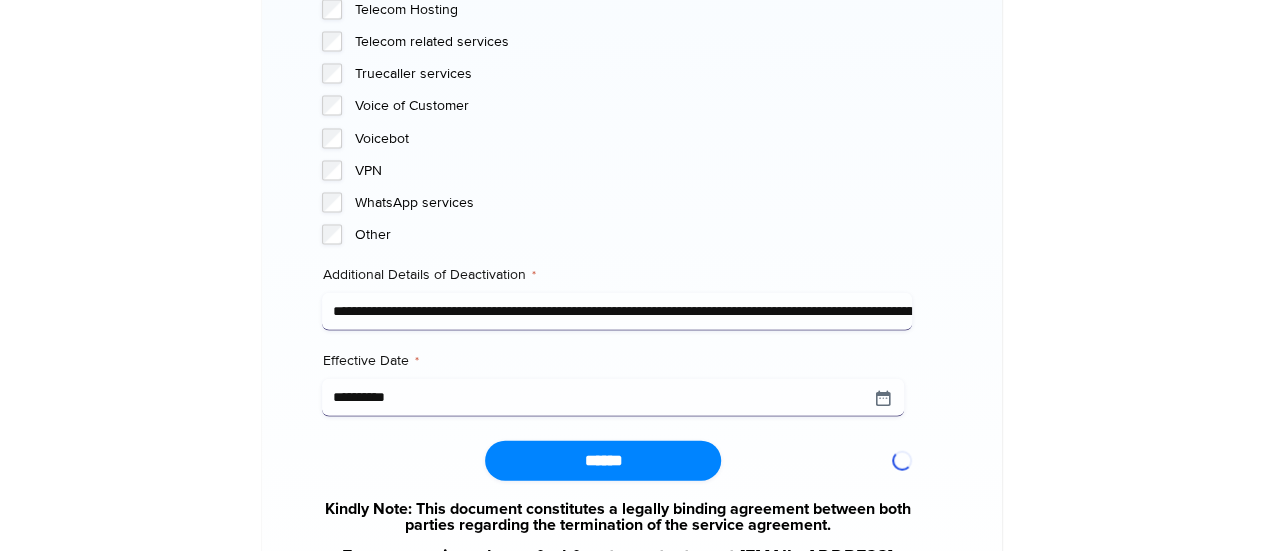 scroll, scrollTop: 2323, scrollLeft: 0, axis: vertical 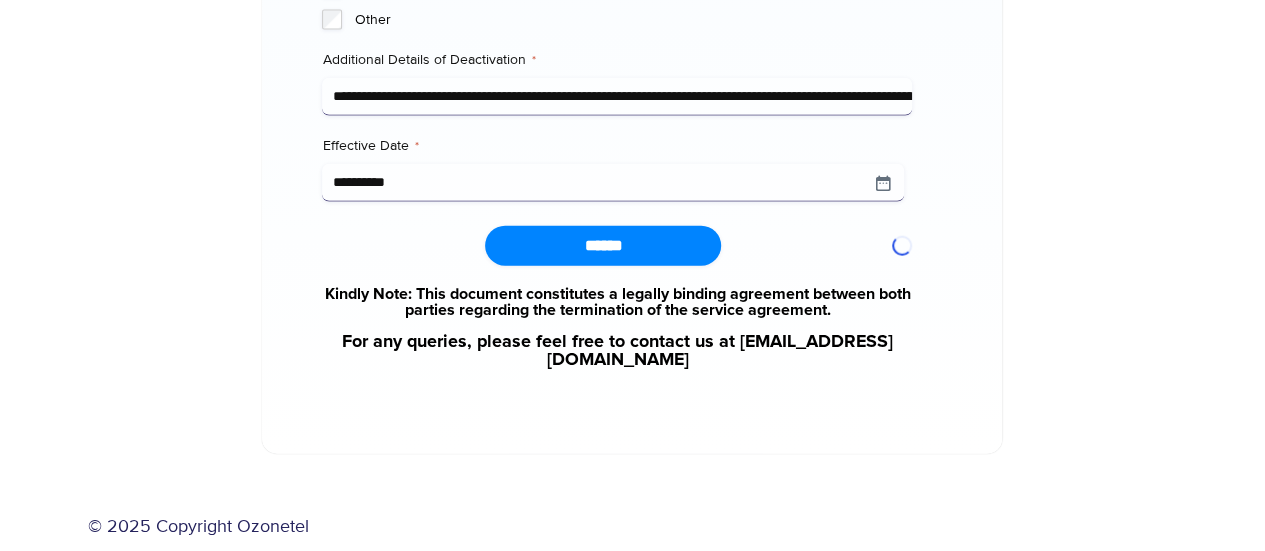 type on "******" 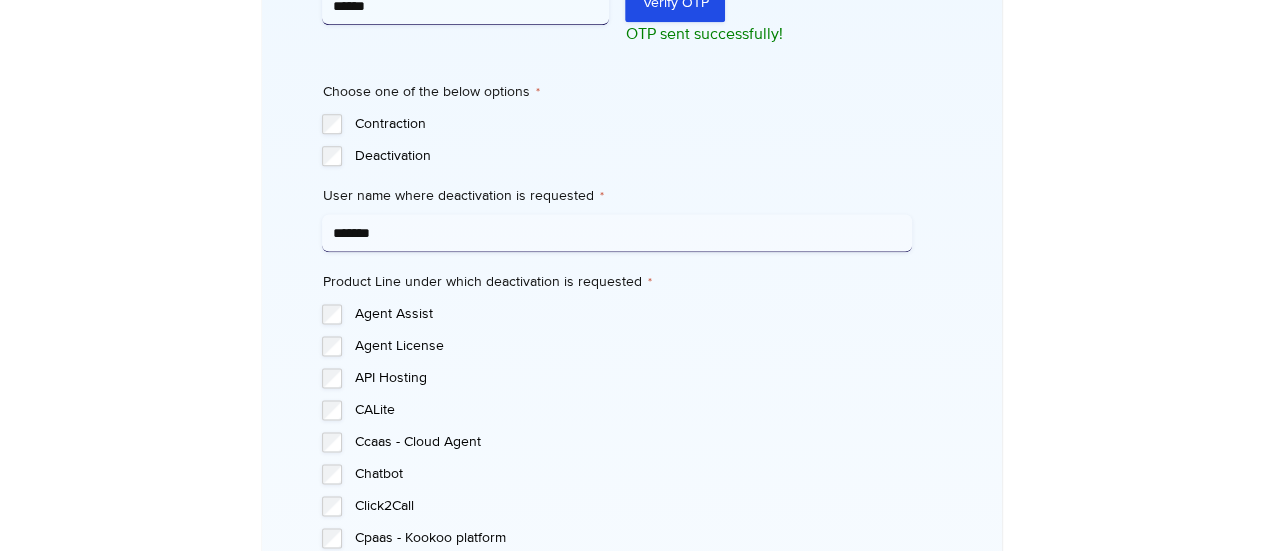 scroll, scrollTop: 974, scrollLeft: 0, axis: vertical 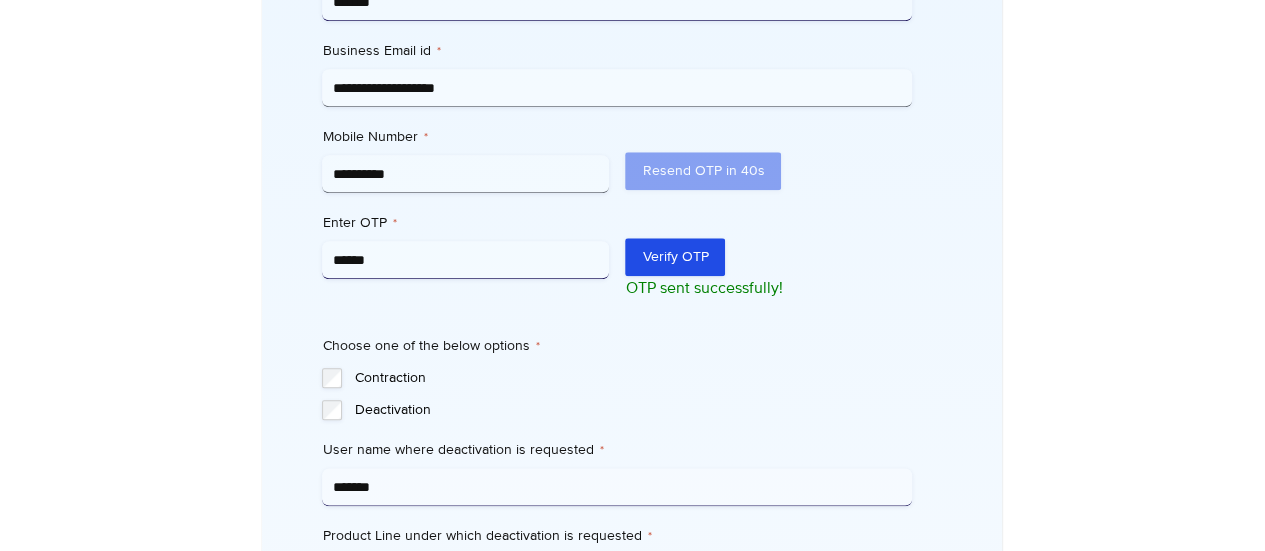 click on "Verify OTP
OTP sent successfully!" at bounding box center (768, 264) 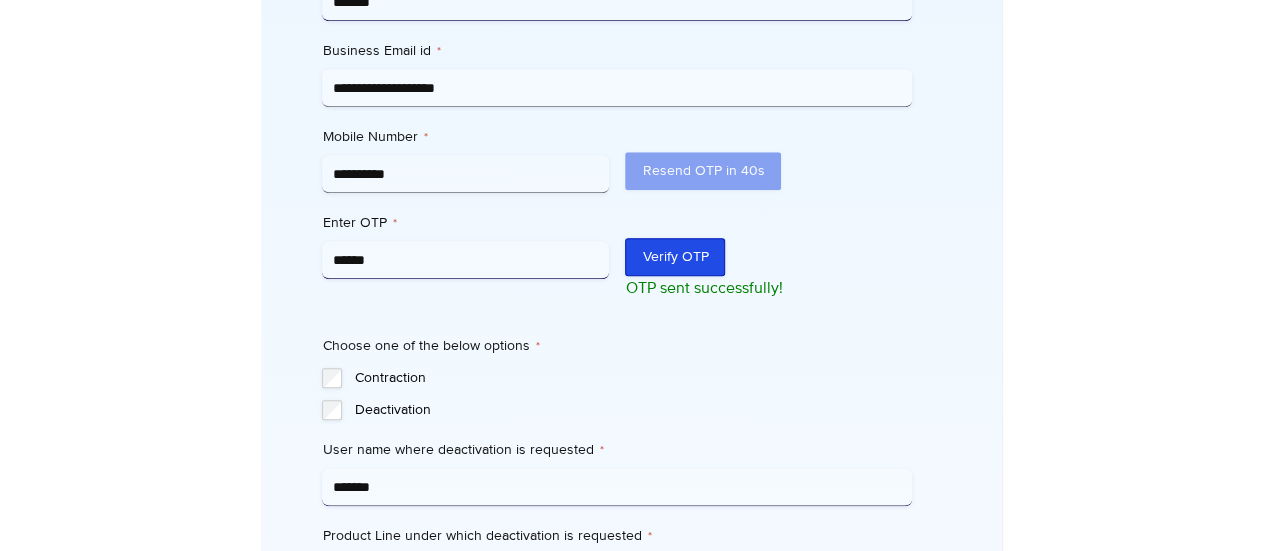 click on "Verify OTP" at bounding box center [675, 257] 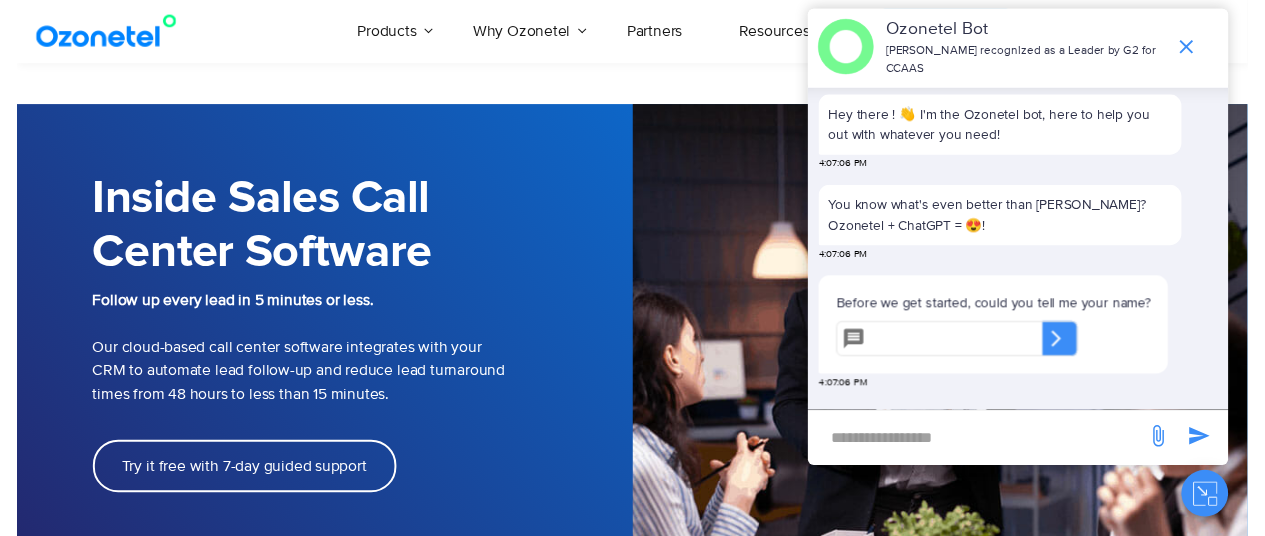 scroll, scrollTop: 0, scrollLeft: 18, axis: horizontal 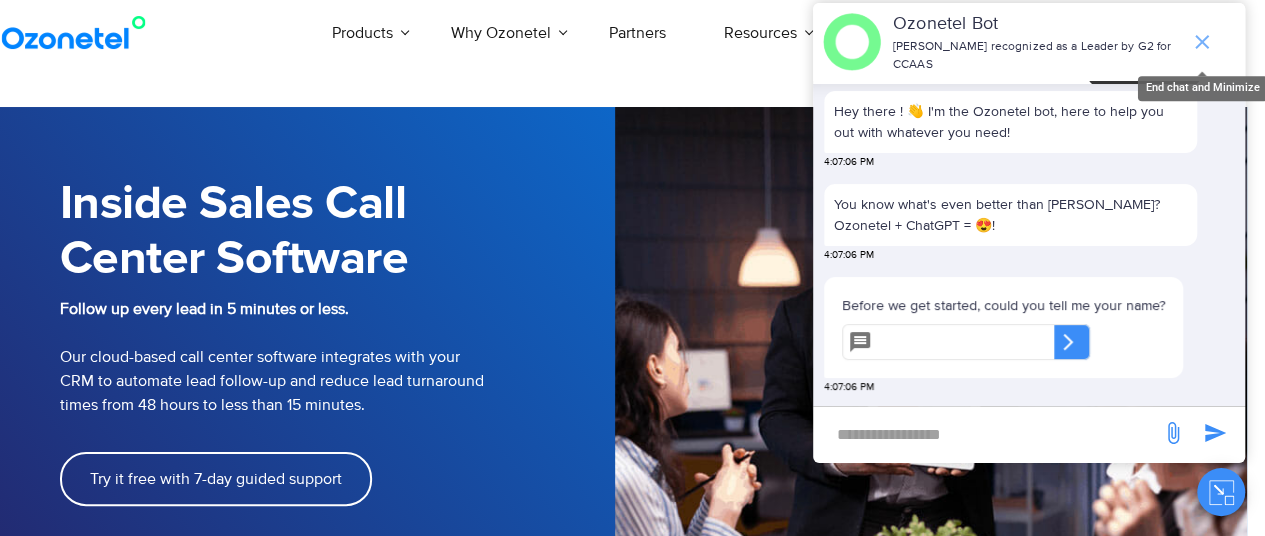 click 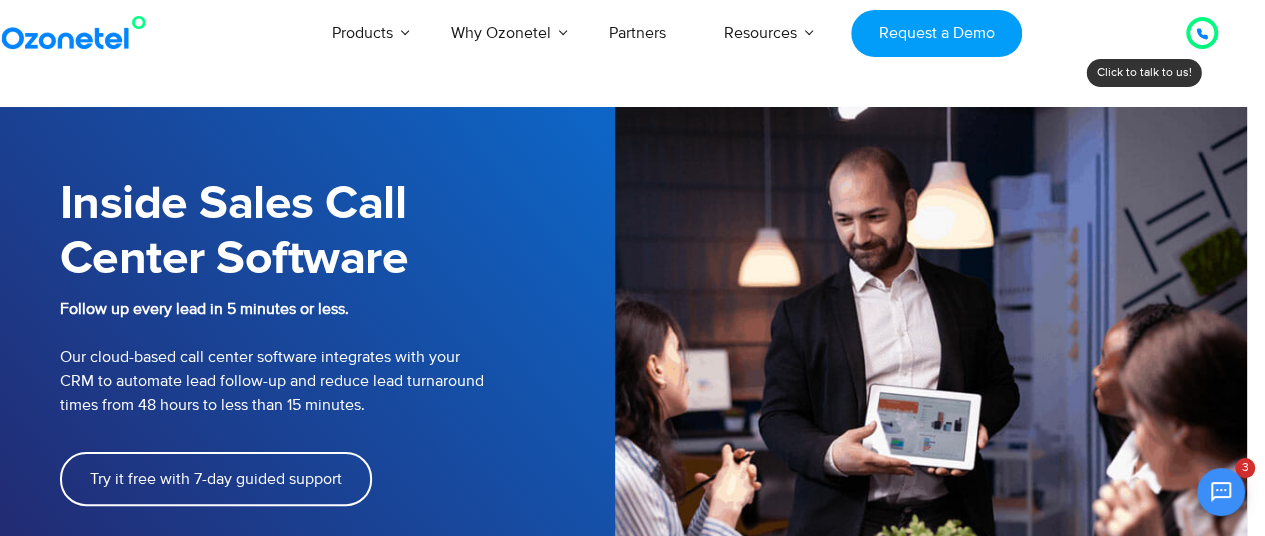 scroll, scrollTop: 322, scrollLeft: 0, axis: vertical 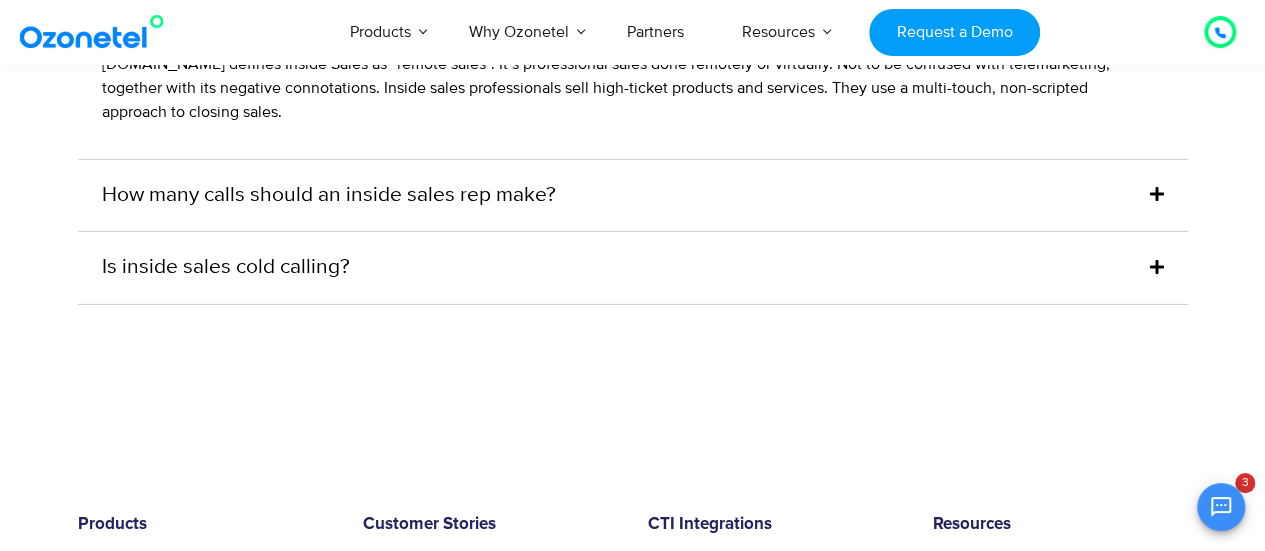 click at bounding box center (1157, 194) 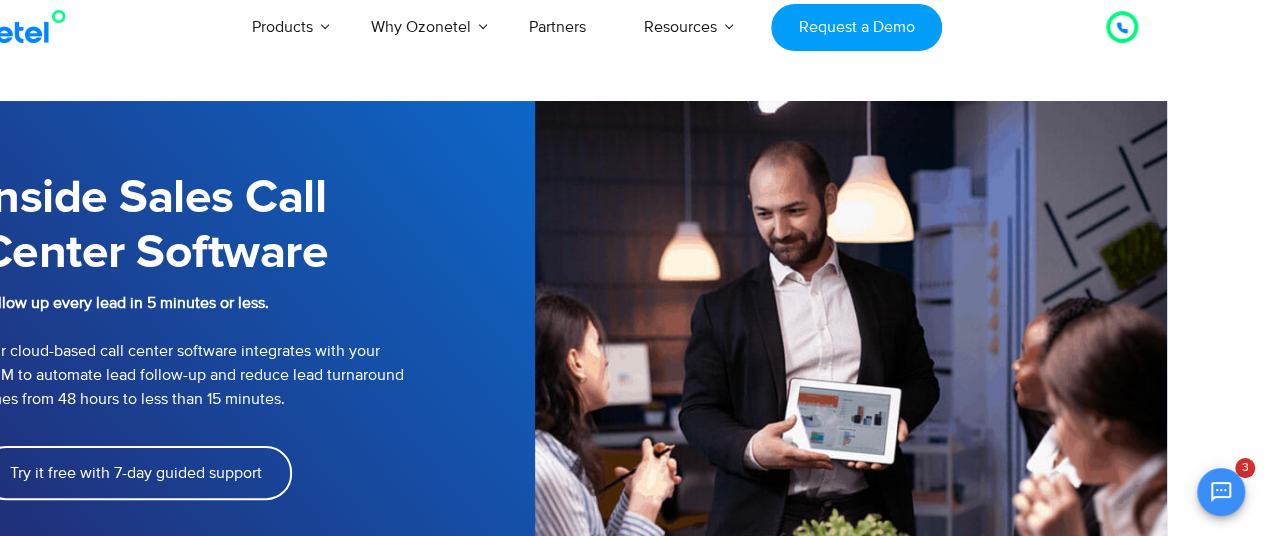 scroll, scrollTop: 0, scrollLeft: 98, axis: horizontal 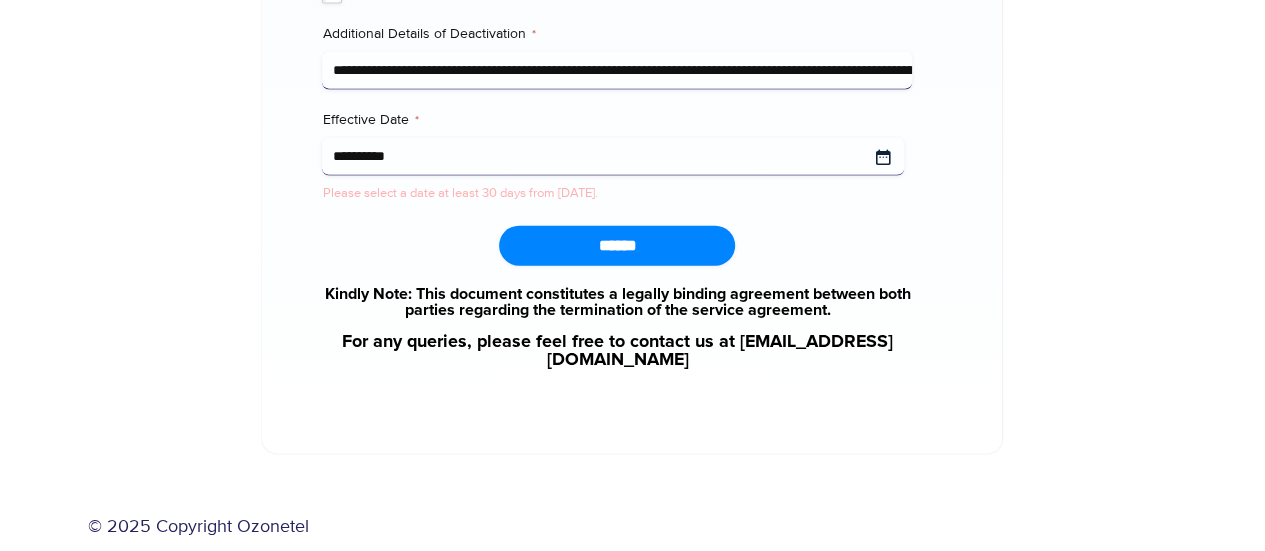 click on "**********" at bounding box center (613, 157) 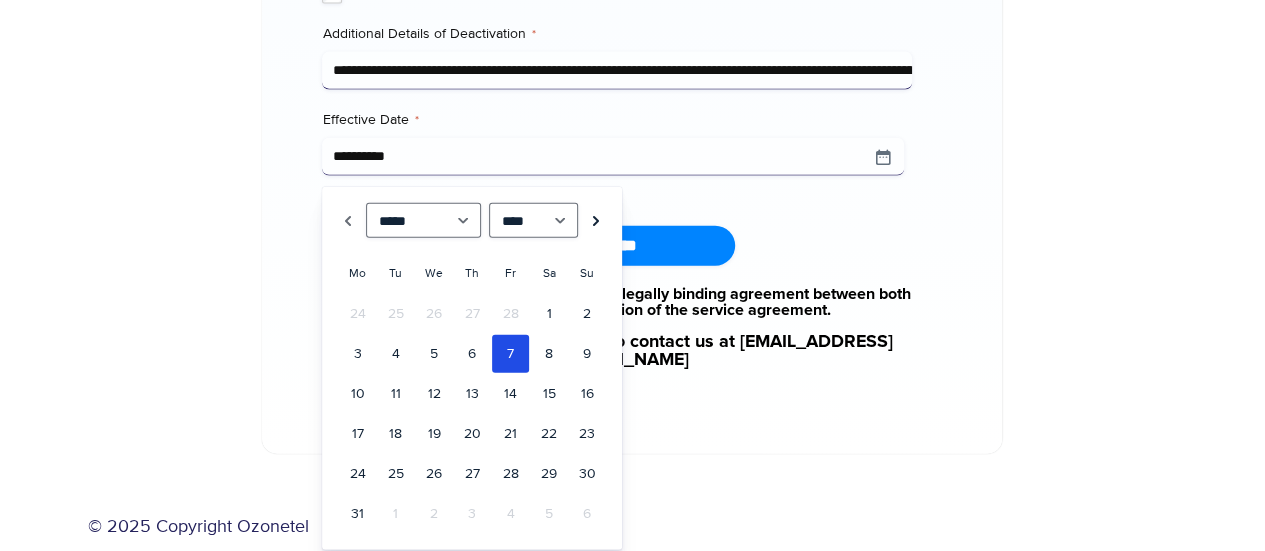 click on "Next" at bounding box center (596, 220) 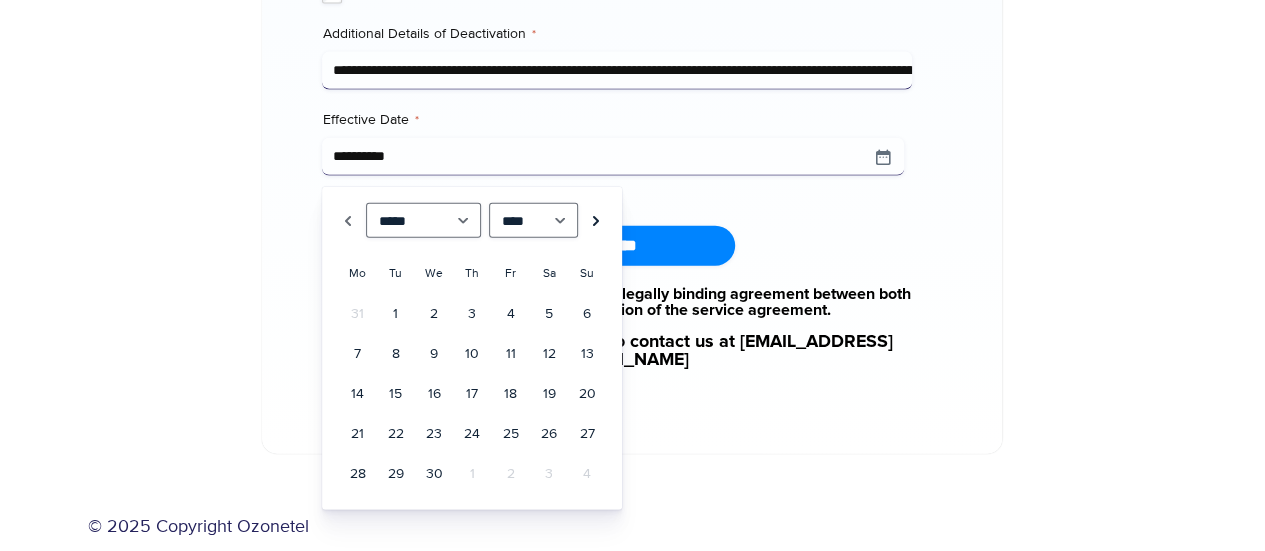 click on "Next" at bounding box center [596, 220] 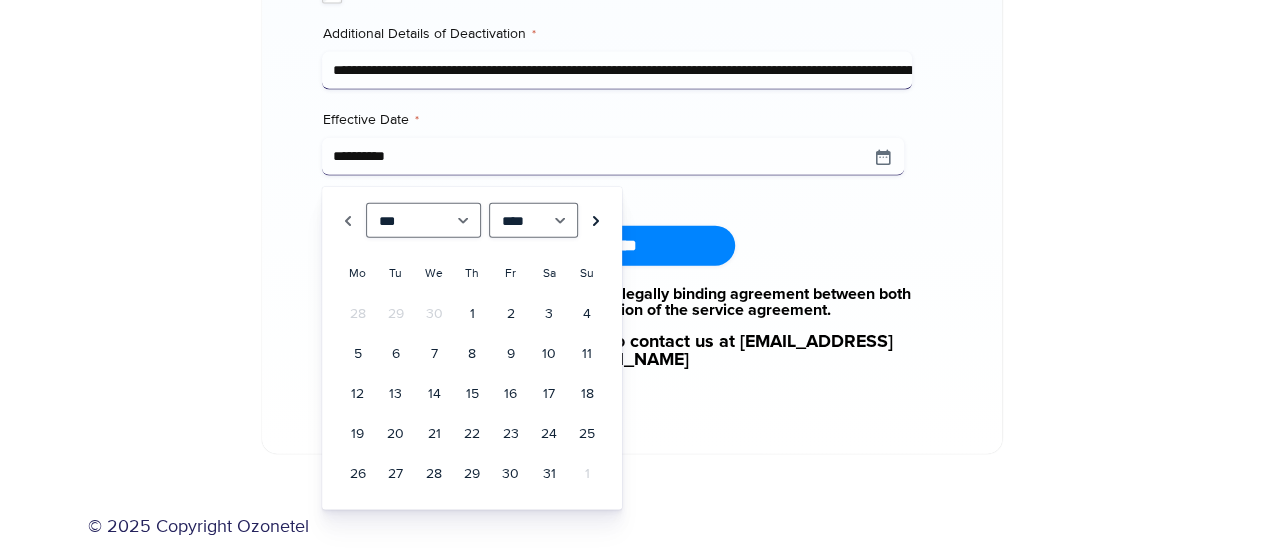 click on "Next" at bounding box center (596, 220) 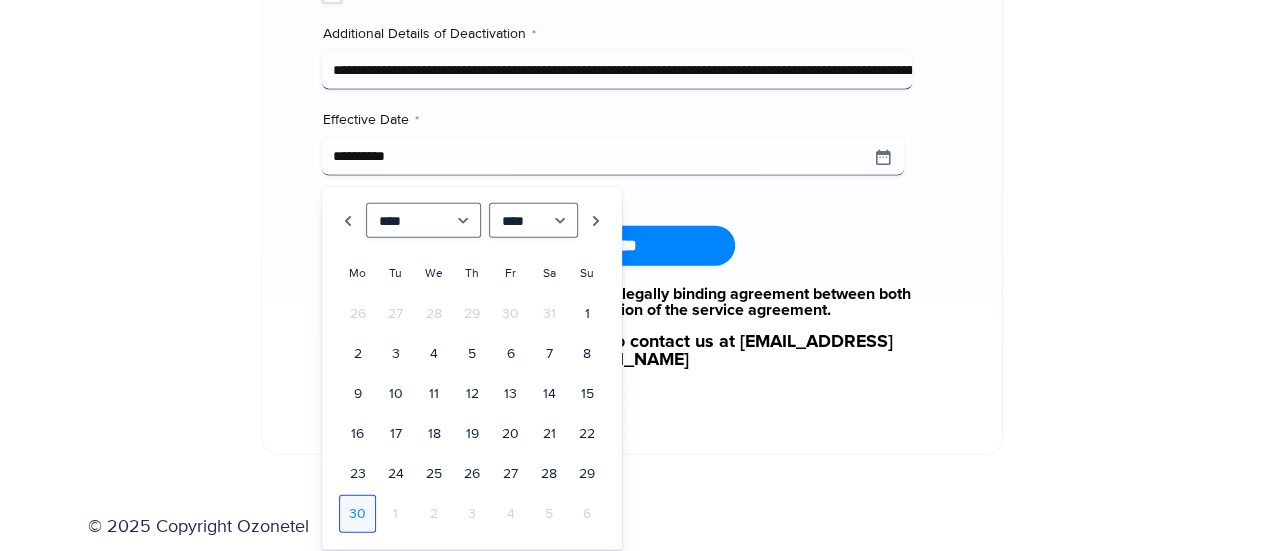 click on "30" at bounding box center (357, 514) 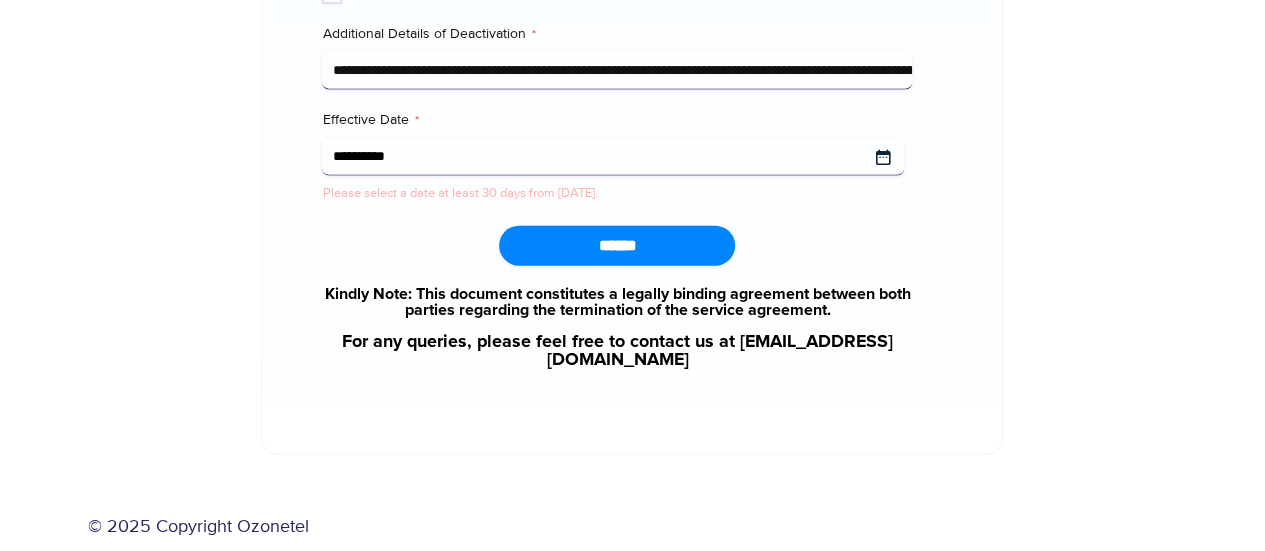 drag, startPoint x: 342, startPoint y: 165, endPoint x: 341, endPoint y: 155, distance: 10.049875 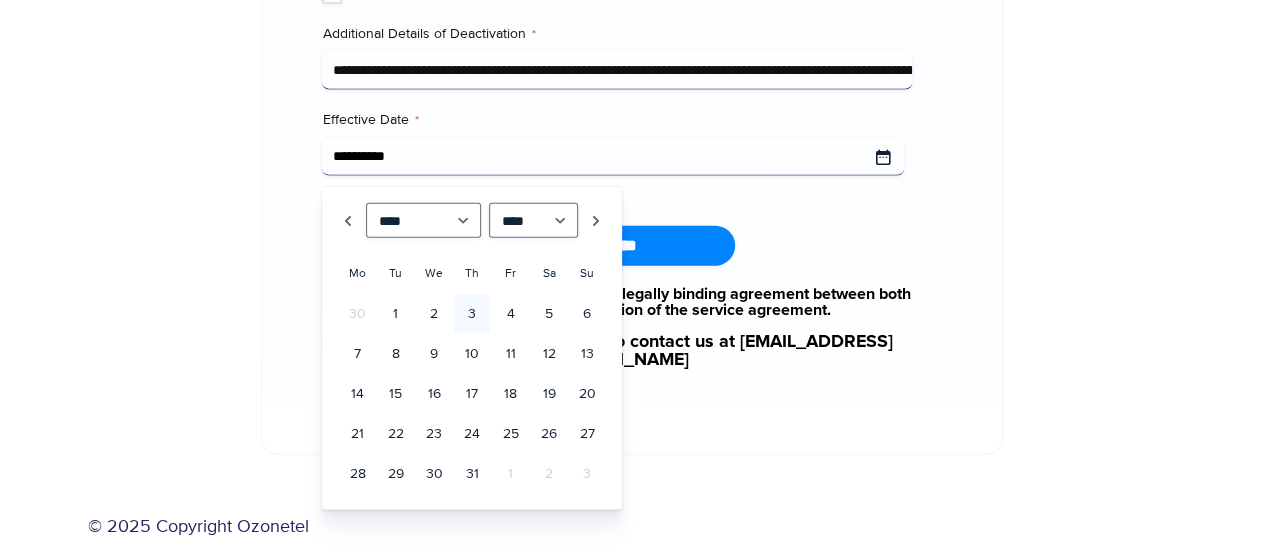 click on "Effective Date *" at bounding box center (613, 157) 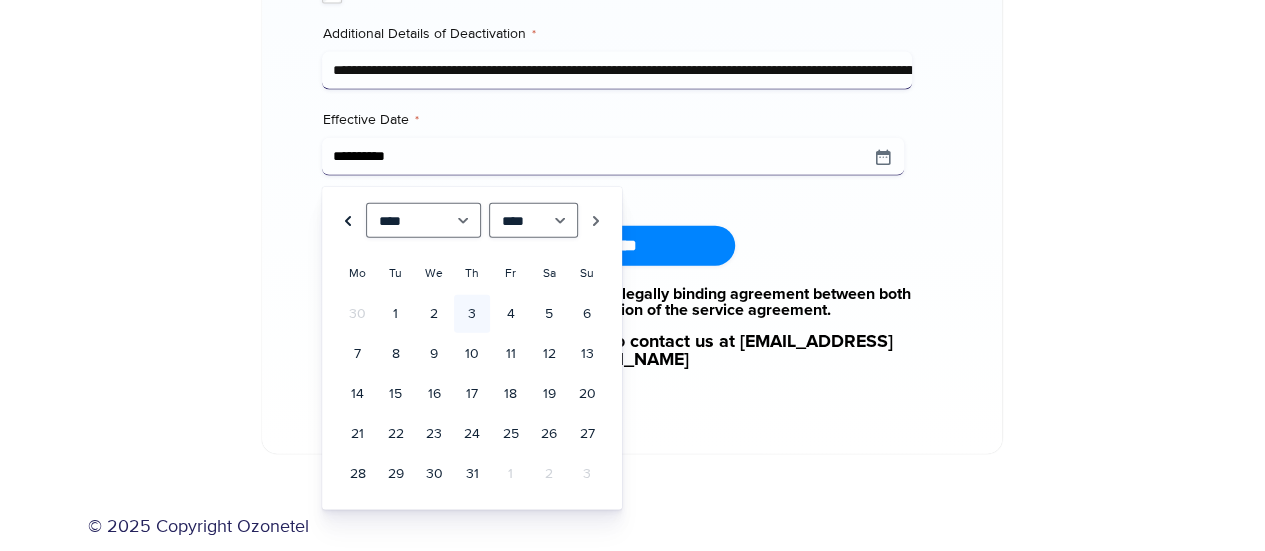 click on "Prev" at bounding box center (348, 220) 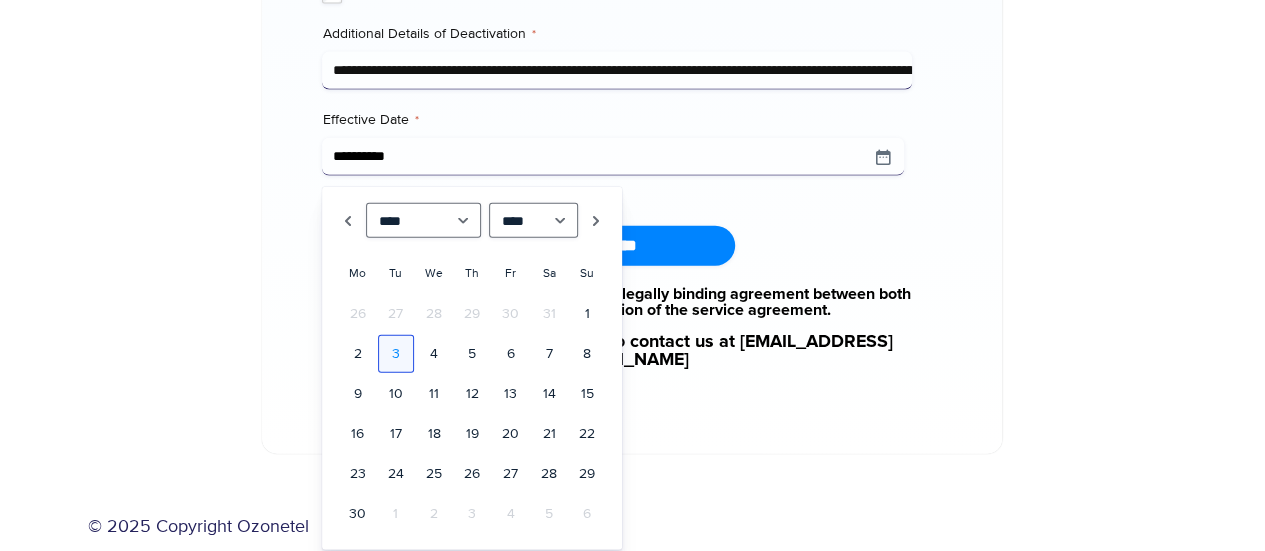 click on "3" at bounding box center (396, 354) 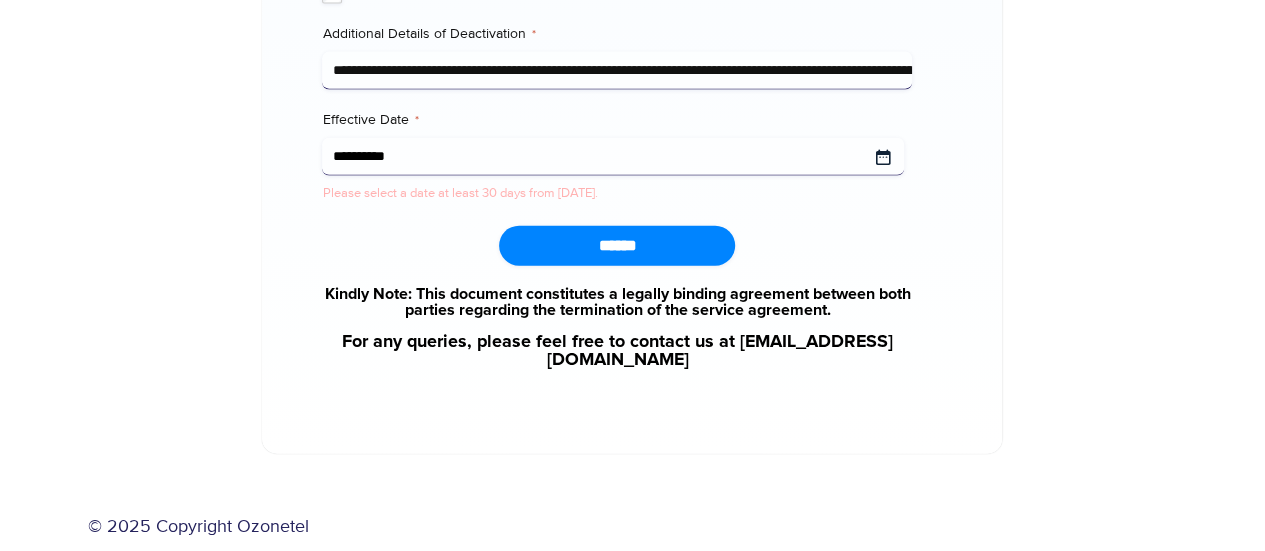 click on "Effective Date *" at bounding box center (613, 157) 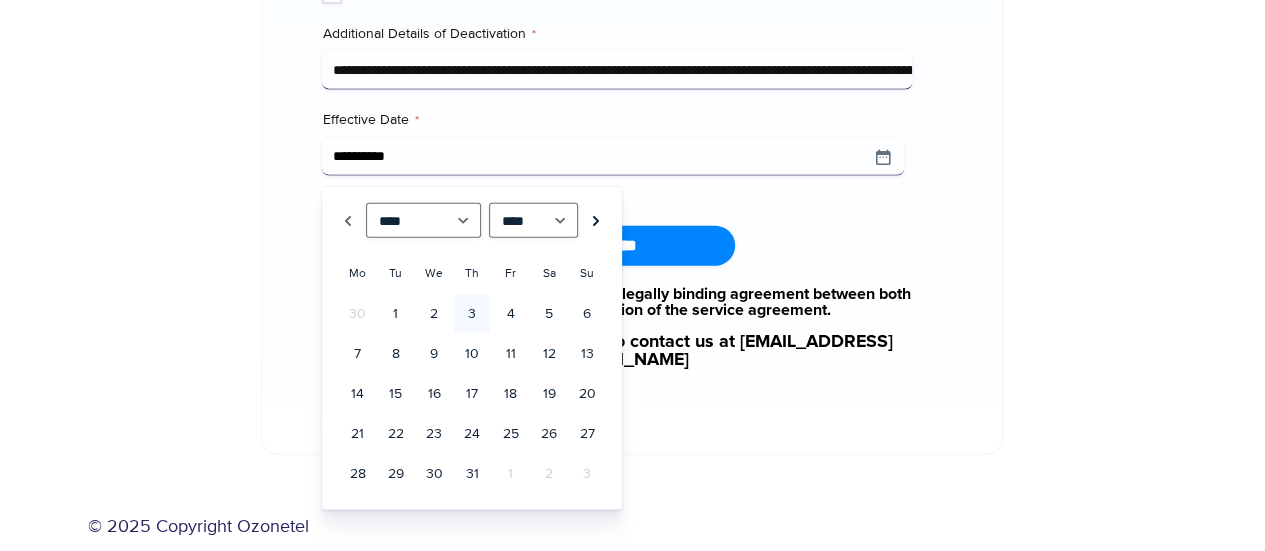 click on "Next" at bounding box center [596, 220] 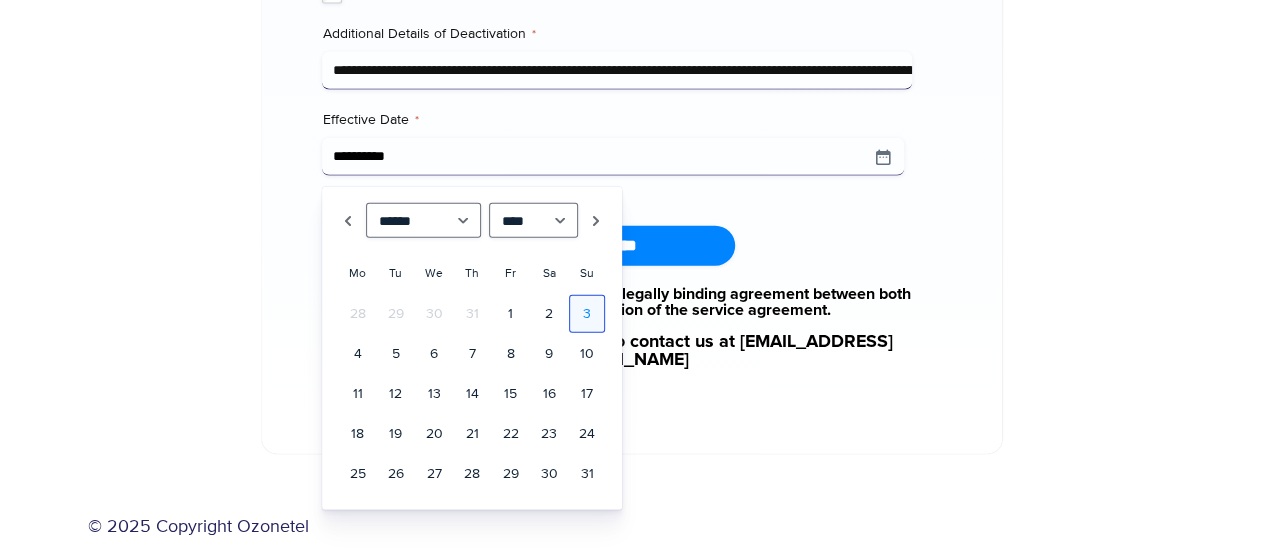 click on "3" at bounding box center (587, 314) 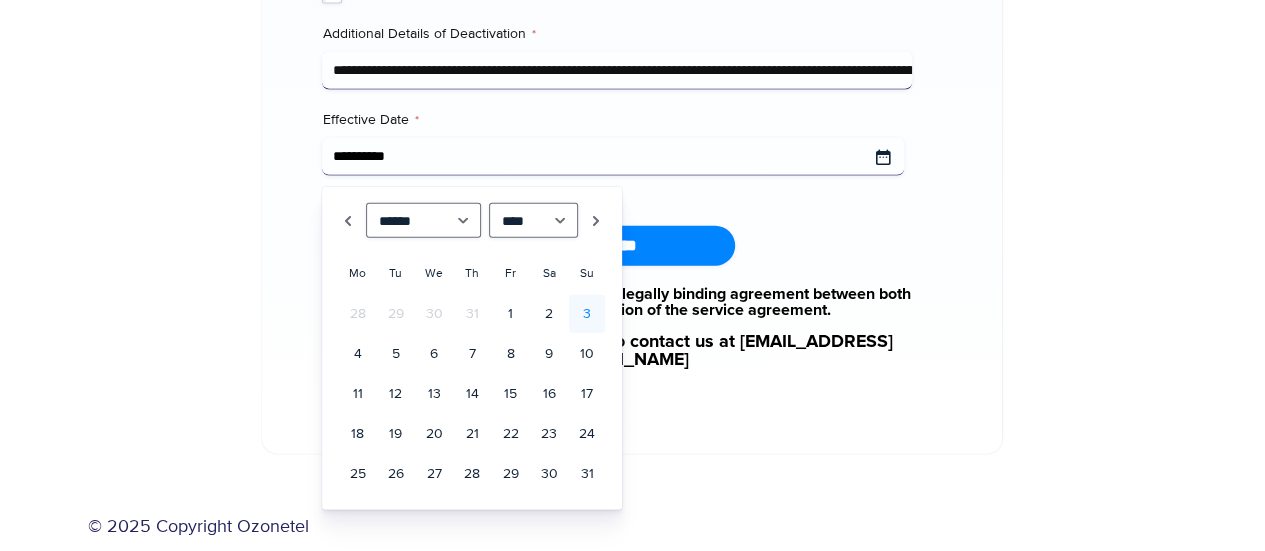 type on "**********" 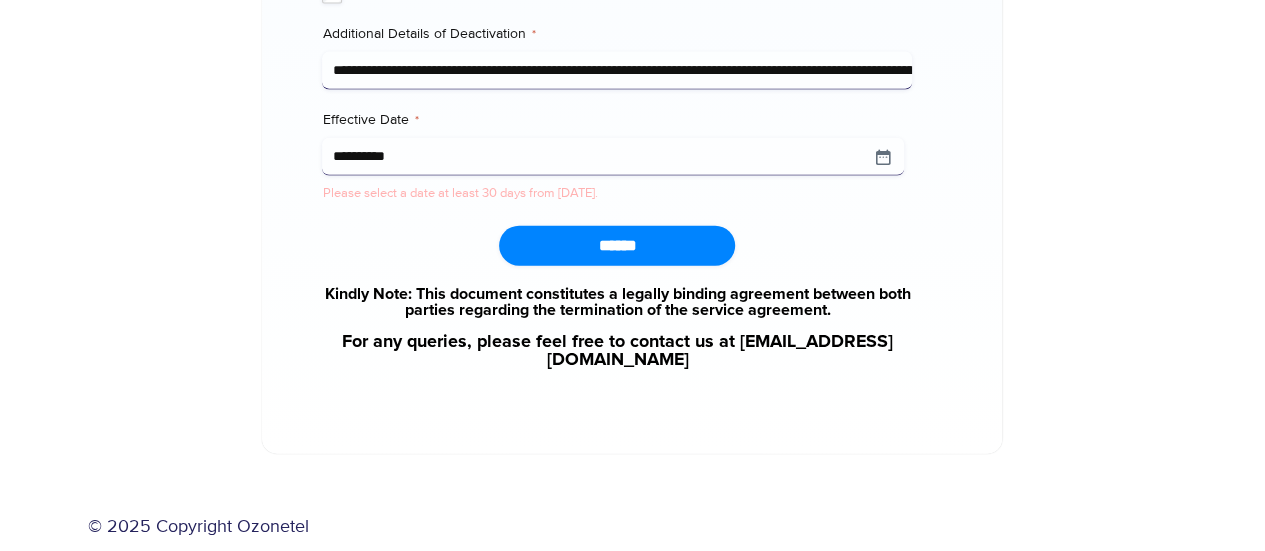 click on "******" at bounding box center (617, 246) 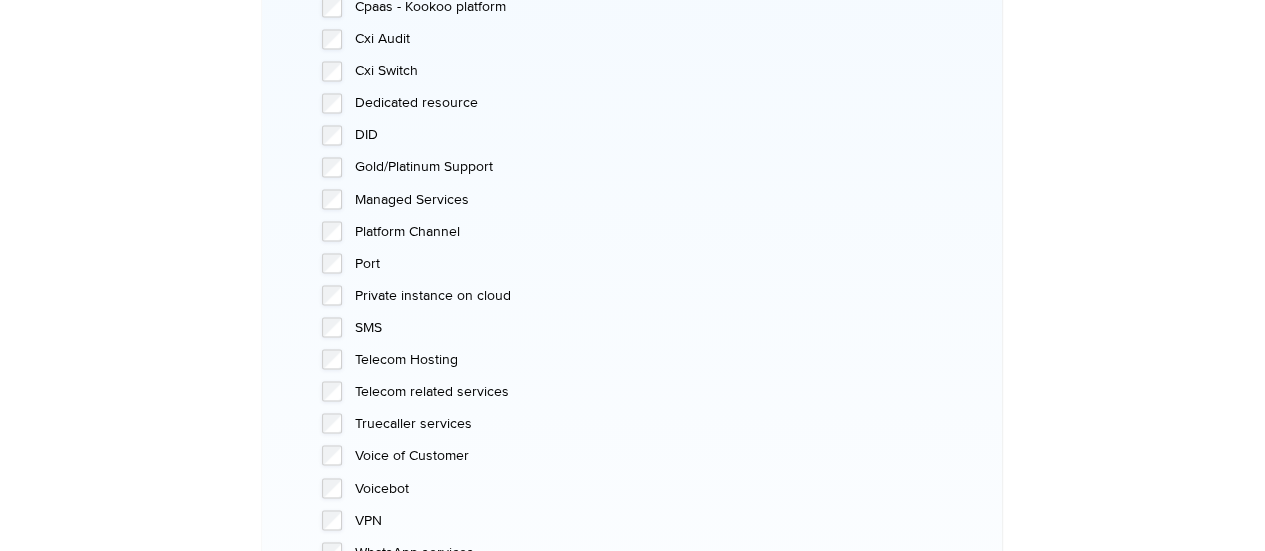 scroll, scrollTop: 1696, scrollLeft: 0, axis: vertical 